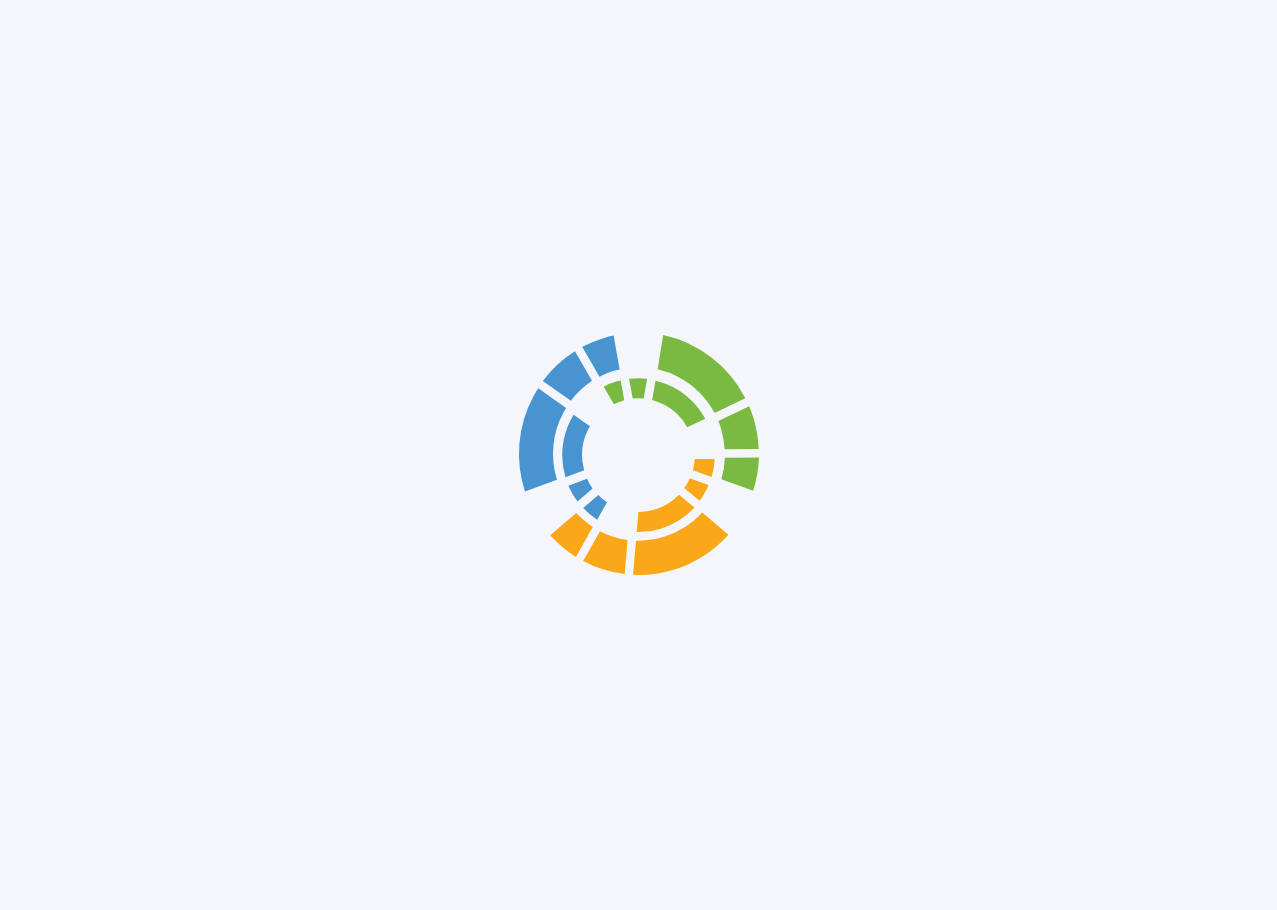 scroll, scrollTop: 0, scrollLeft: 0, axis: both 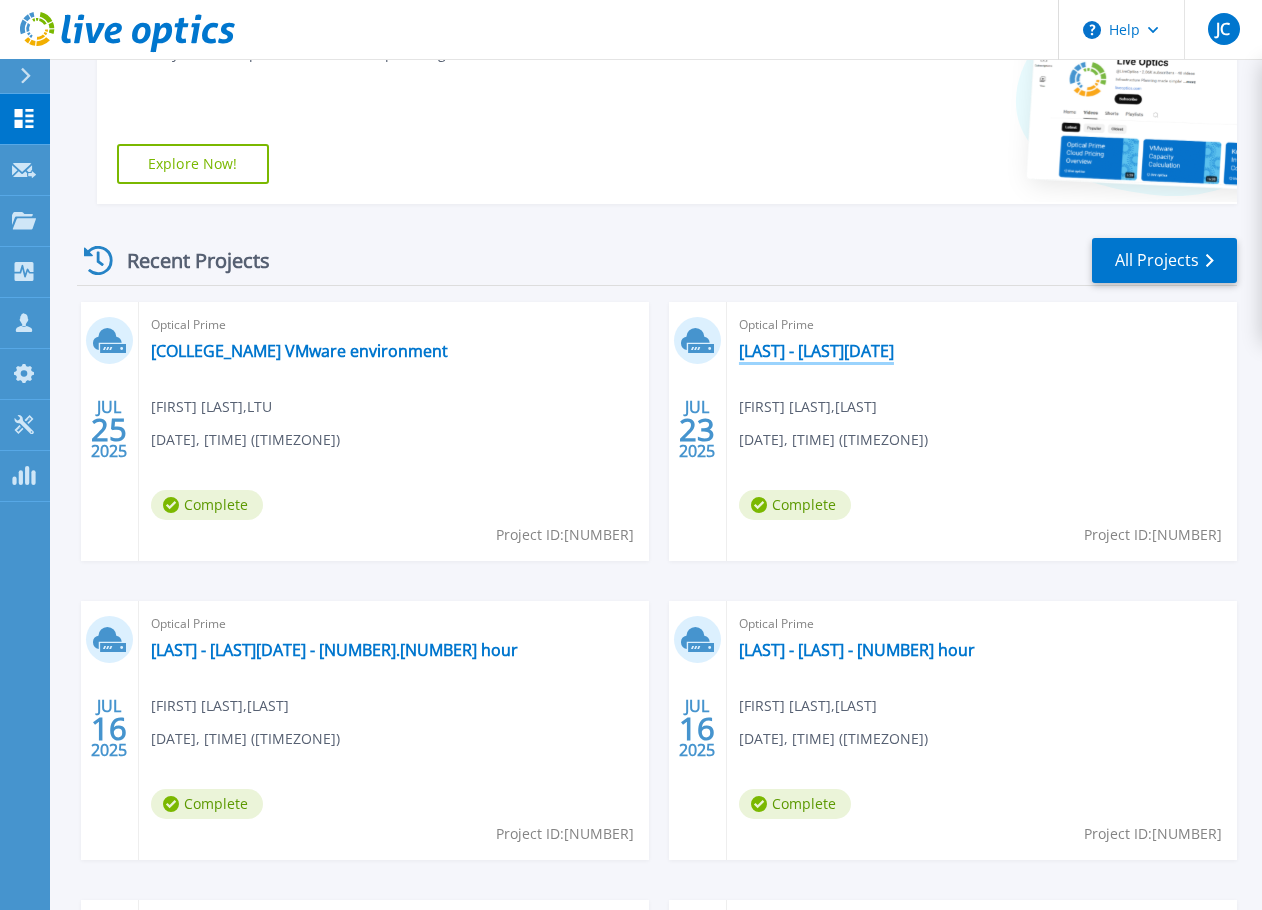 click on "[LAST] - [LAST][DATE]" at bounding box center (816, 351) 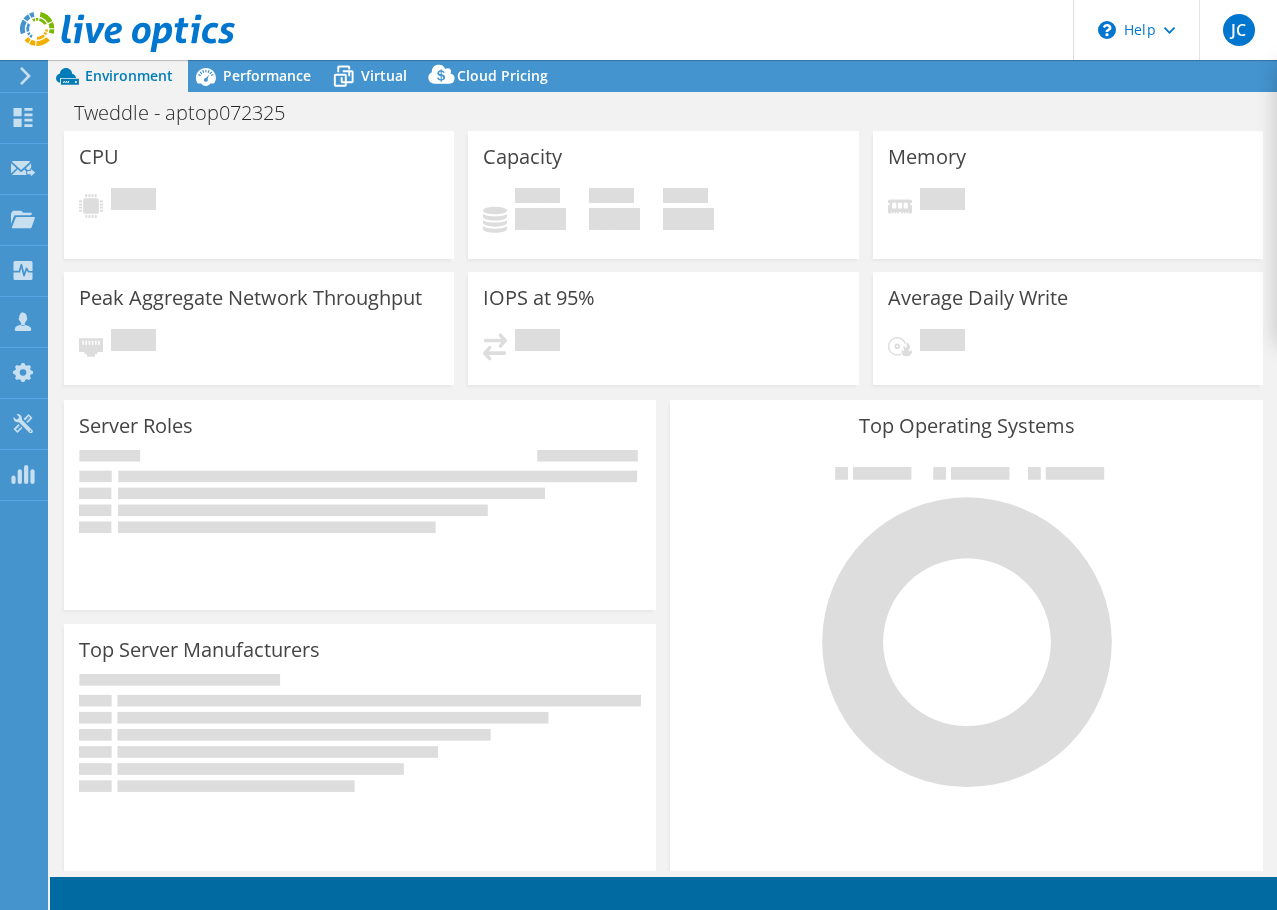 scroll, scrollTop: 0, scrollLeft: 0, axis: both 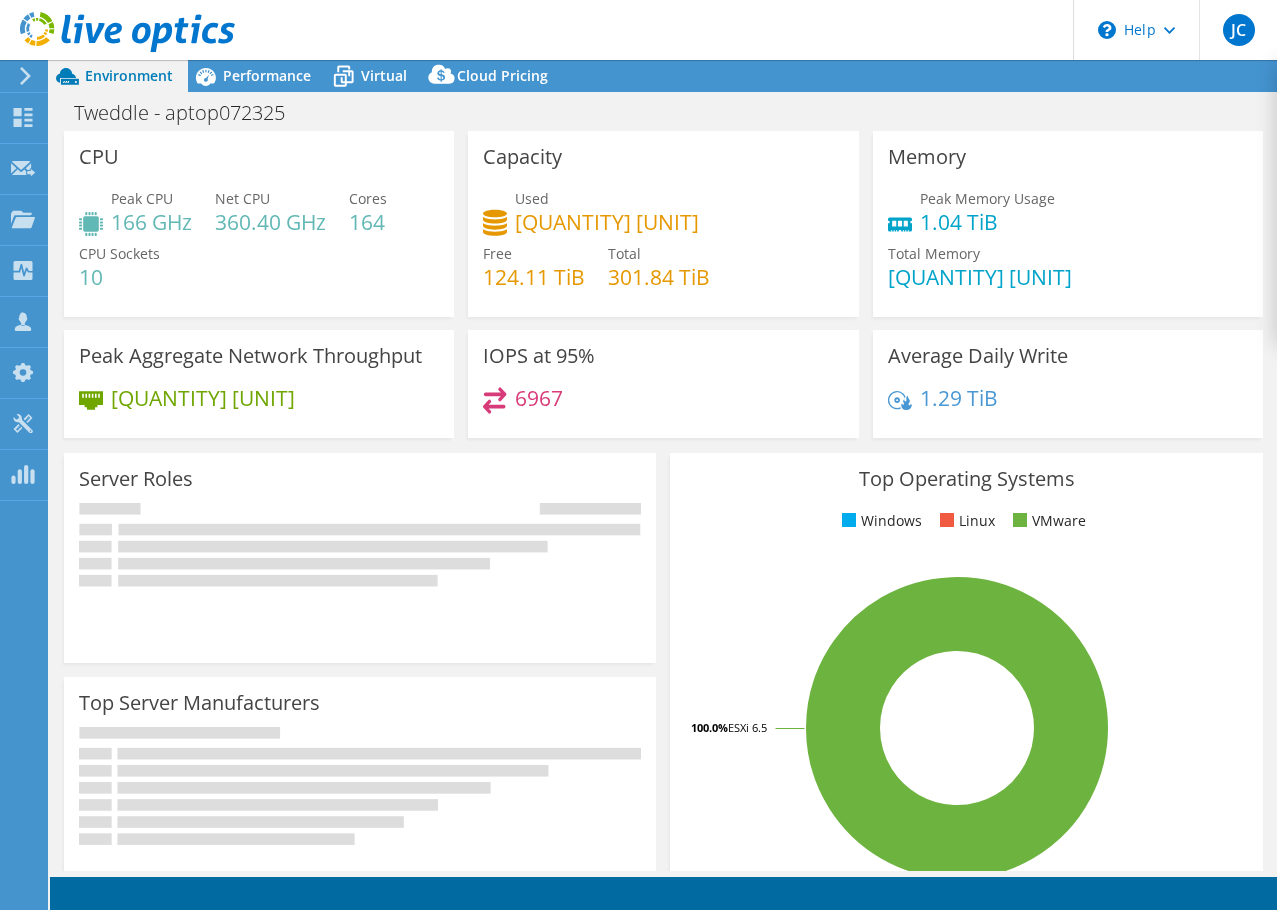 select on "USD" 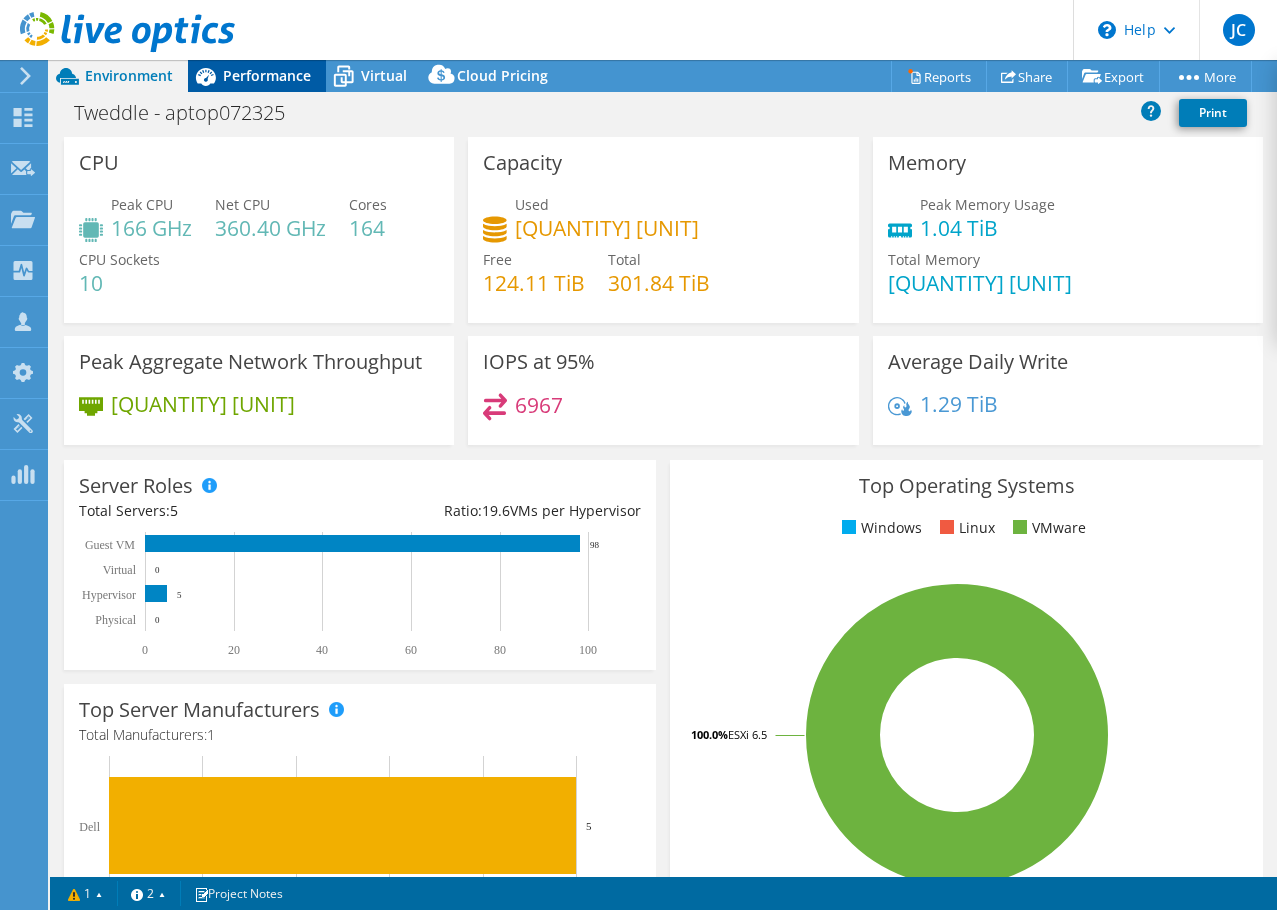 click on "Performance" at bounding box center (267, 75) 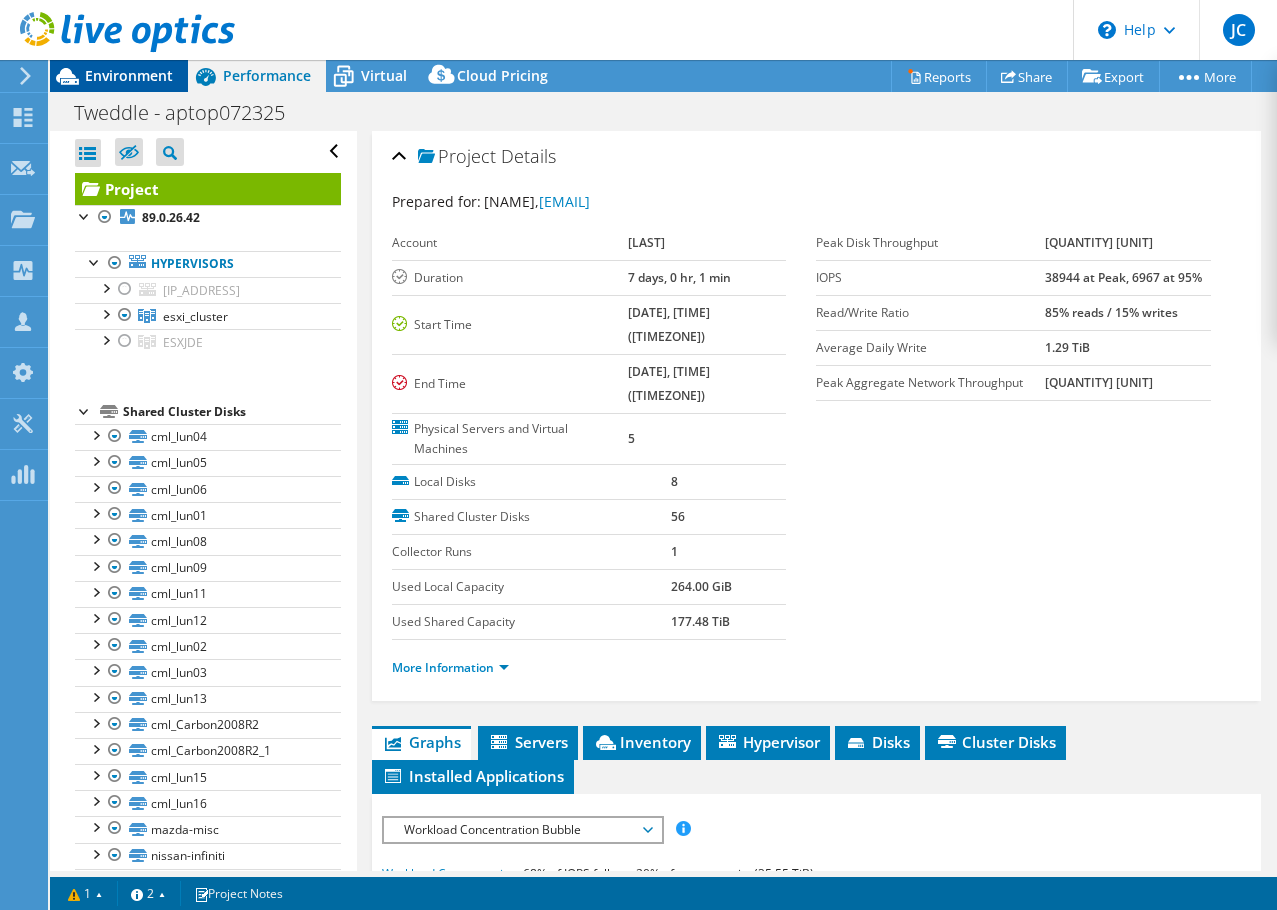 click on "Environment" at bounding box center [129, 75] 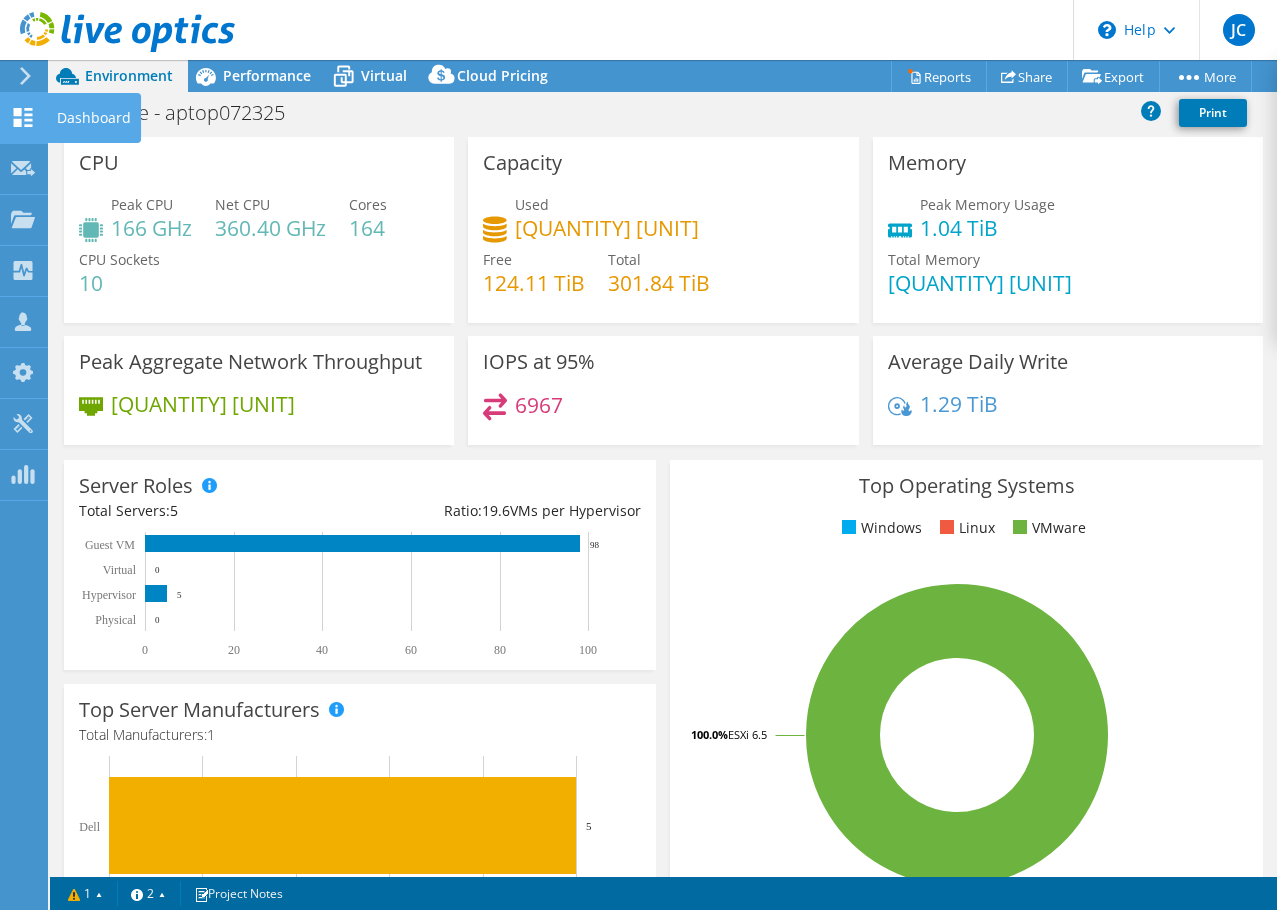 click 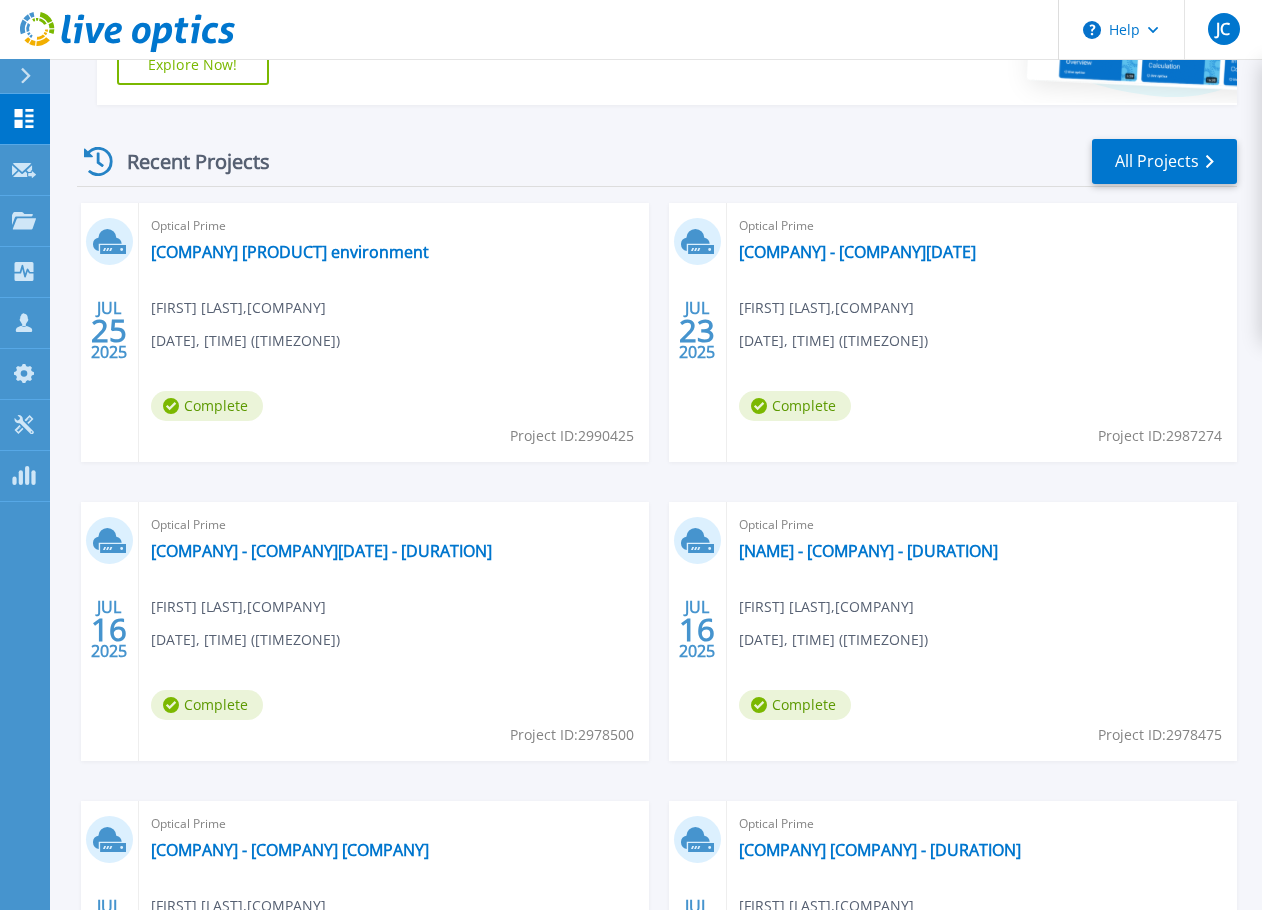 scroll, scrollTop: 500, scrollLeft: 0, axis: vertical 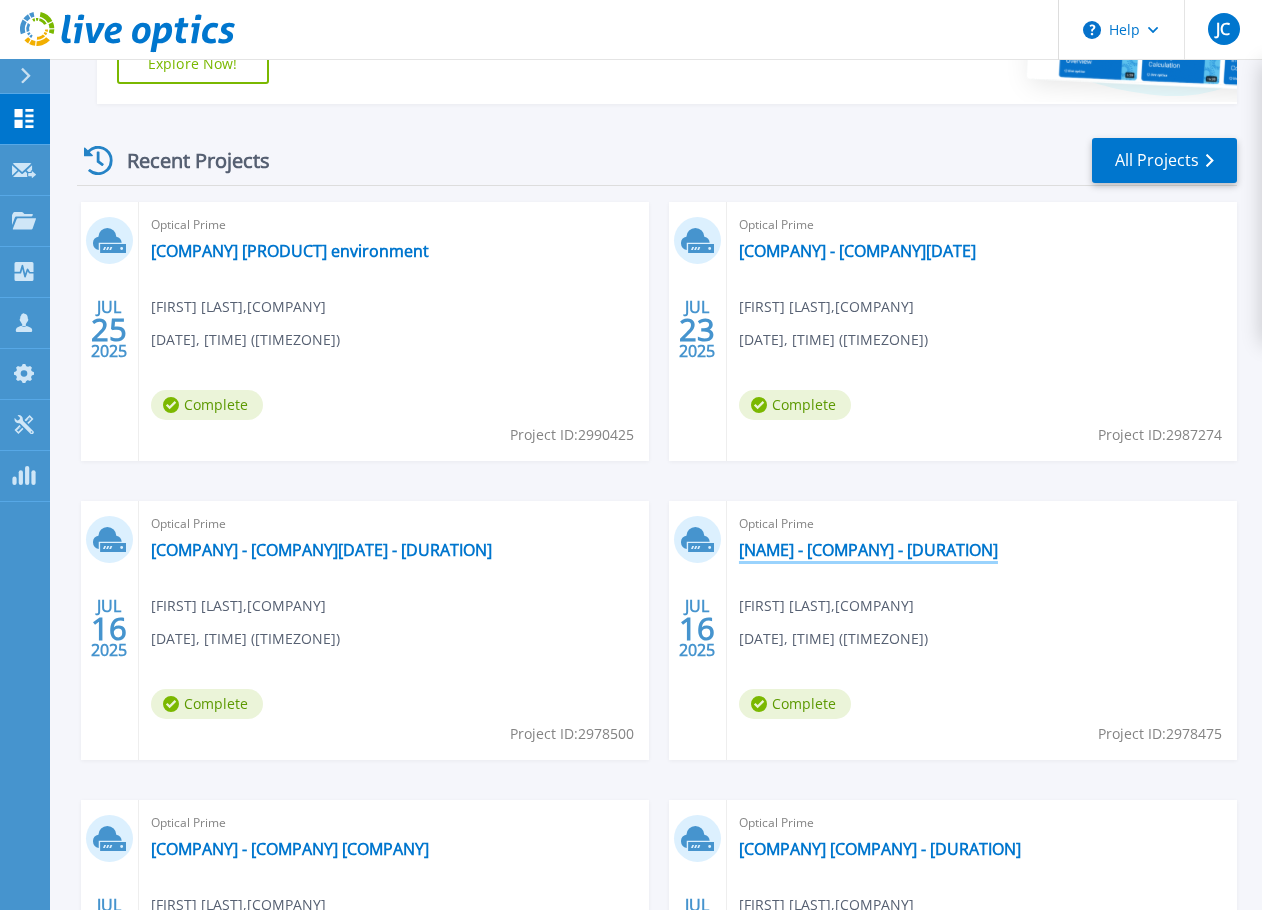 click on "[LAST] - [LAST] - [NUMBER] hour" at bounding box center [868, 550] 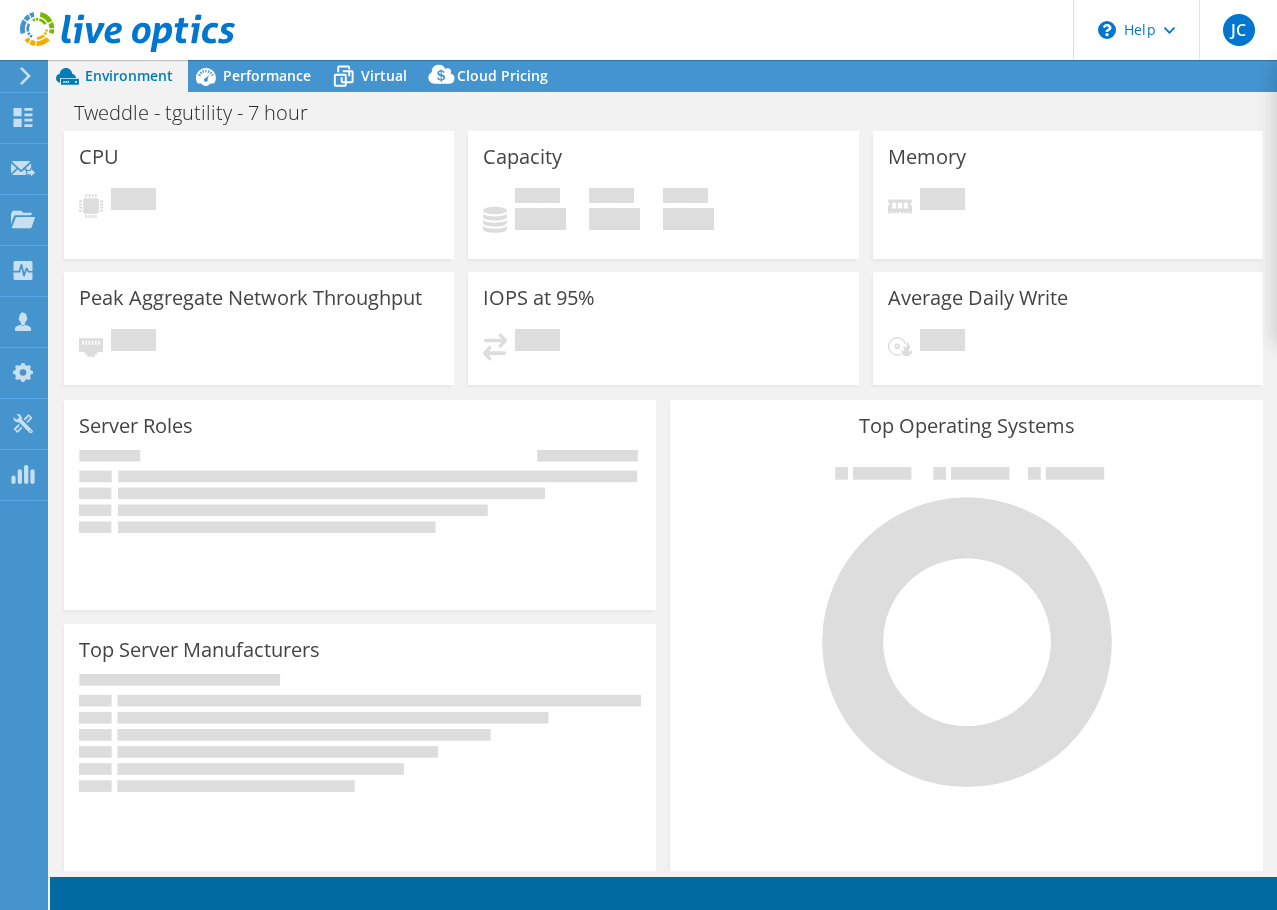 scroll, scrollTop: 0, scrollLeft: 0, axis: both 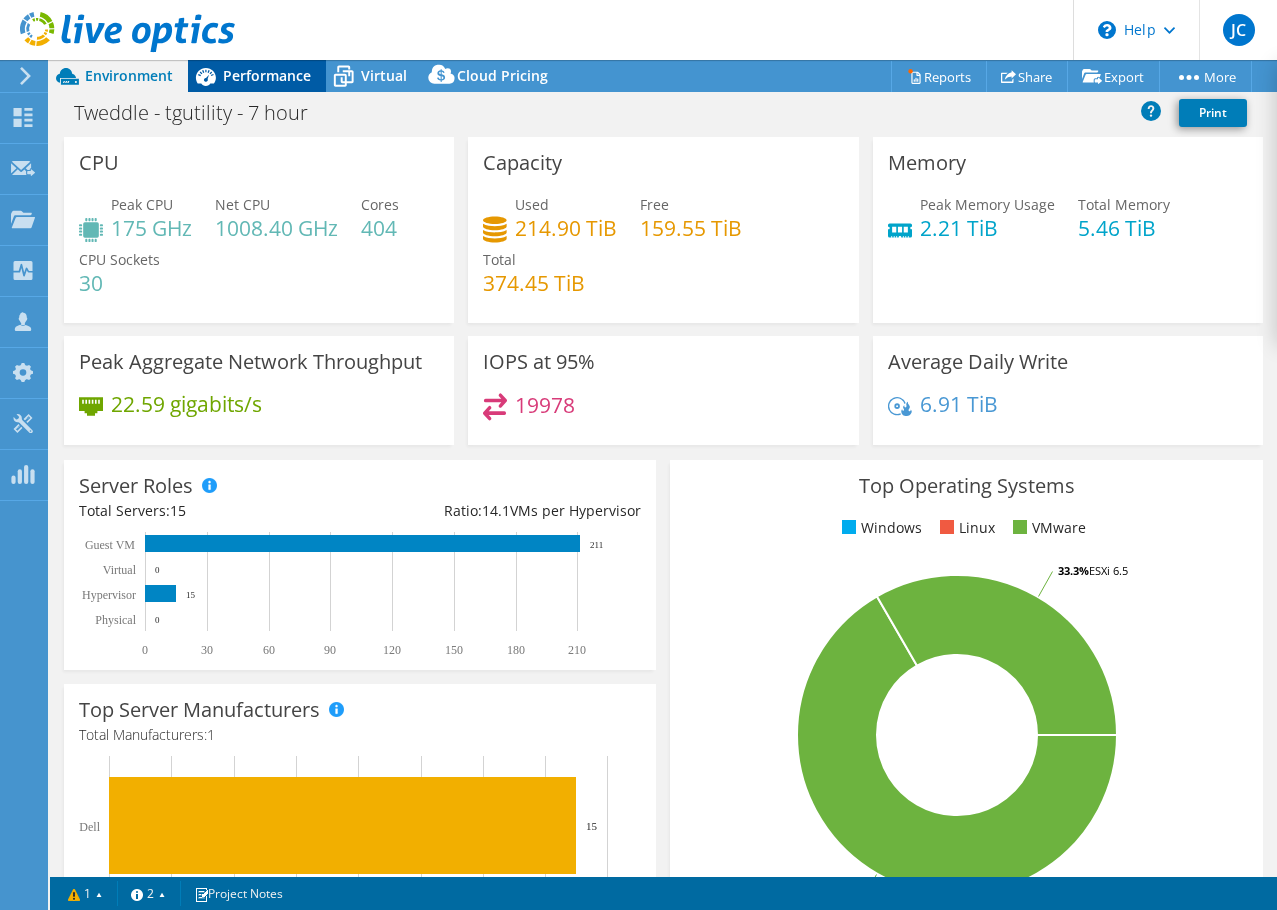 click on "Performance" at bounding box center [267, 75] 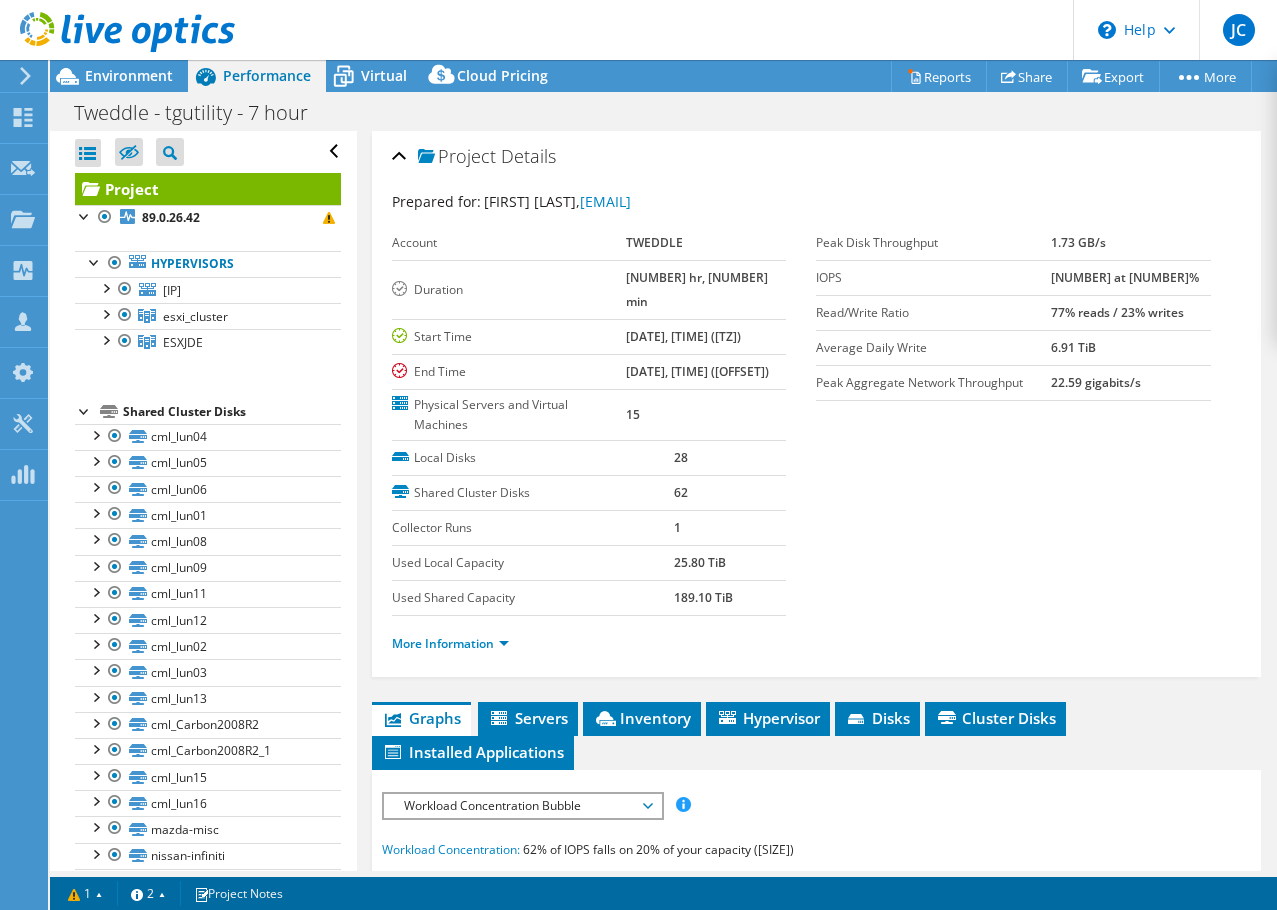 click 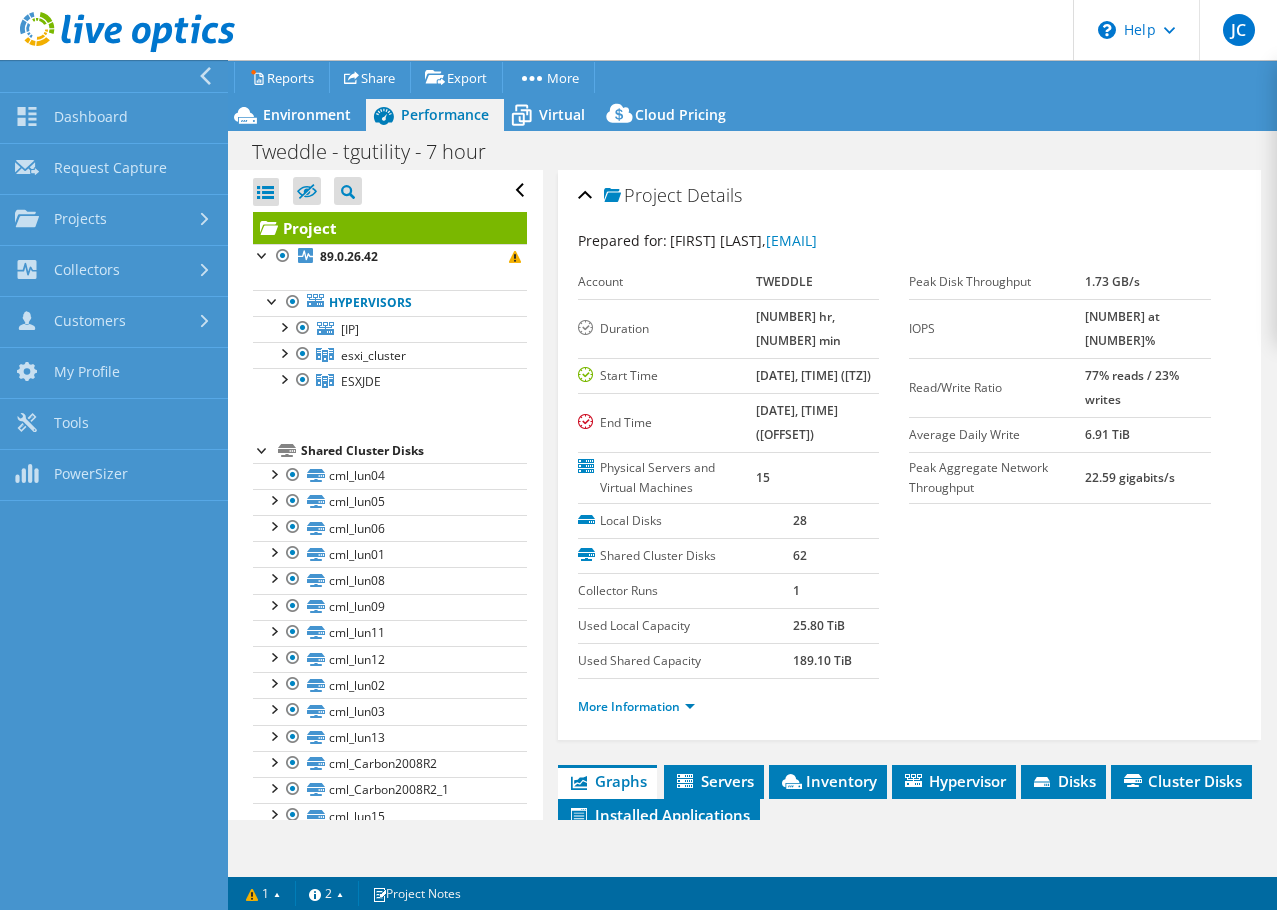 click on "JC
Channel Partner
Jonie Chen
jonie.chen@avalontech.net
AVALON TECHNOLOGIES
My Profile
Log Out
\n
Help
Explore Helpful Articles
Contact Support" at bounding box center (638, 30) 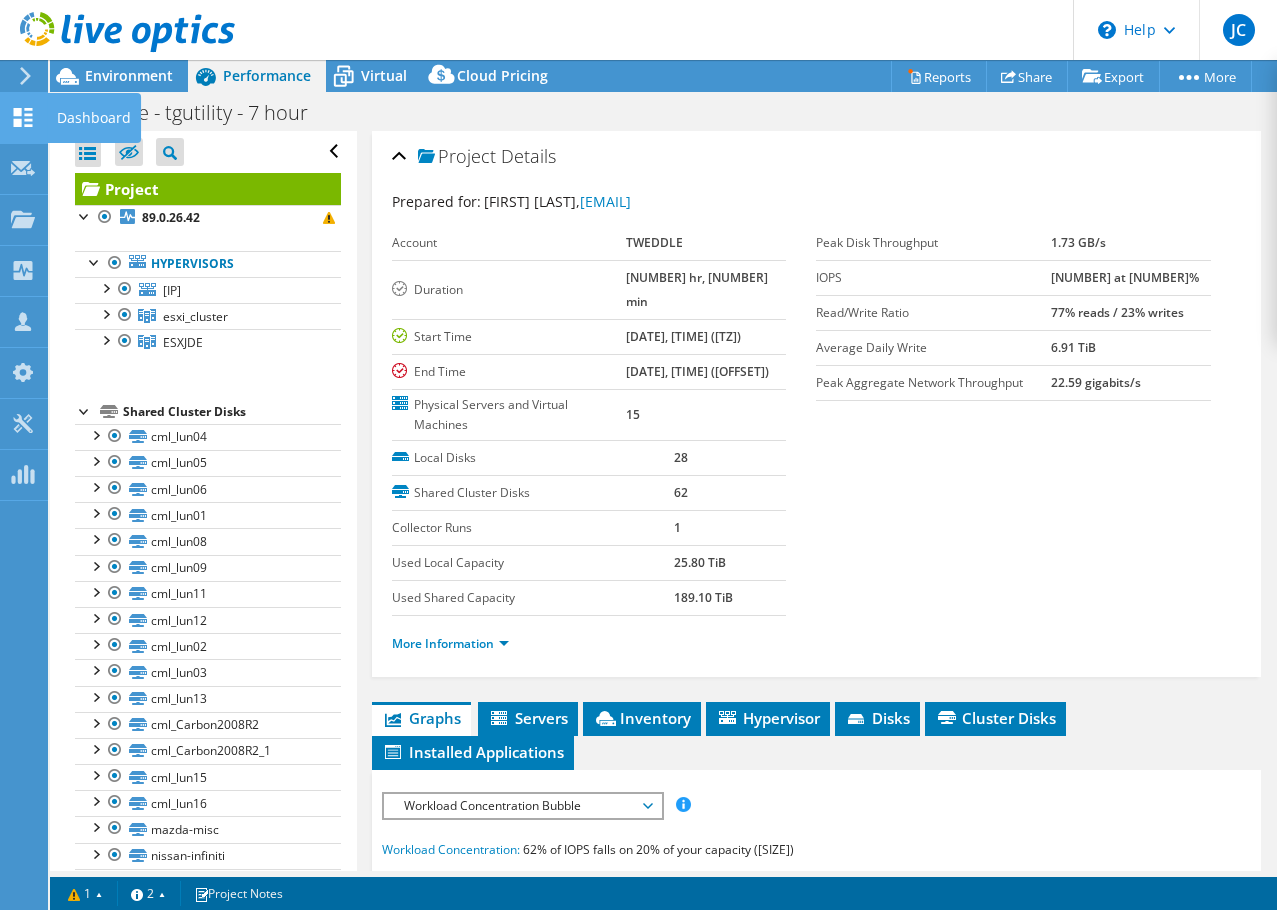 click on "Dashboard" at bounding box center (-66, 118) 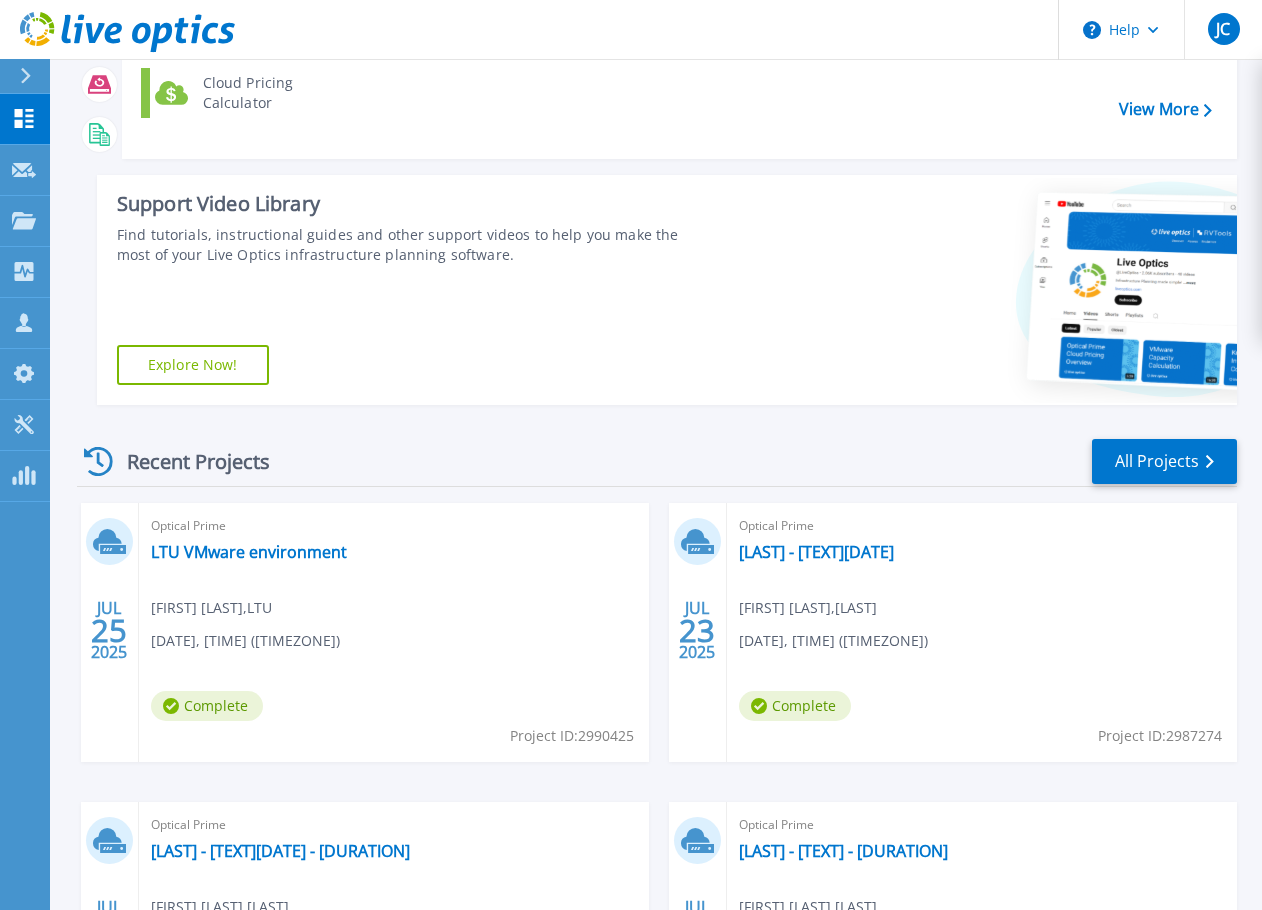scroll, scrollTop: 200, scrollLeft: 0, axis: vertical 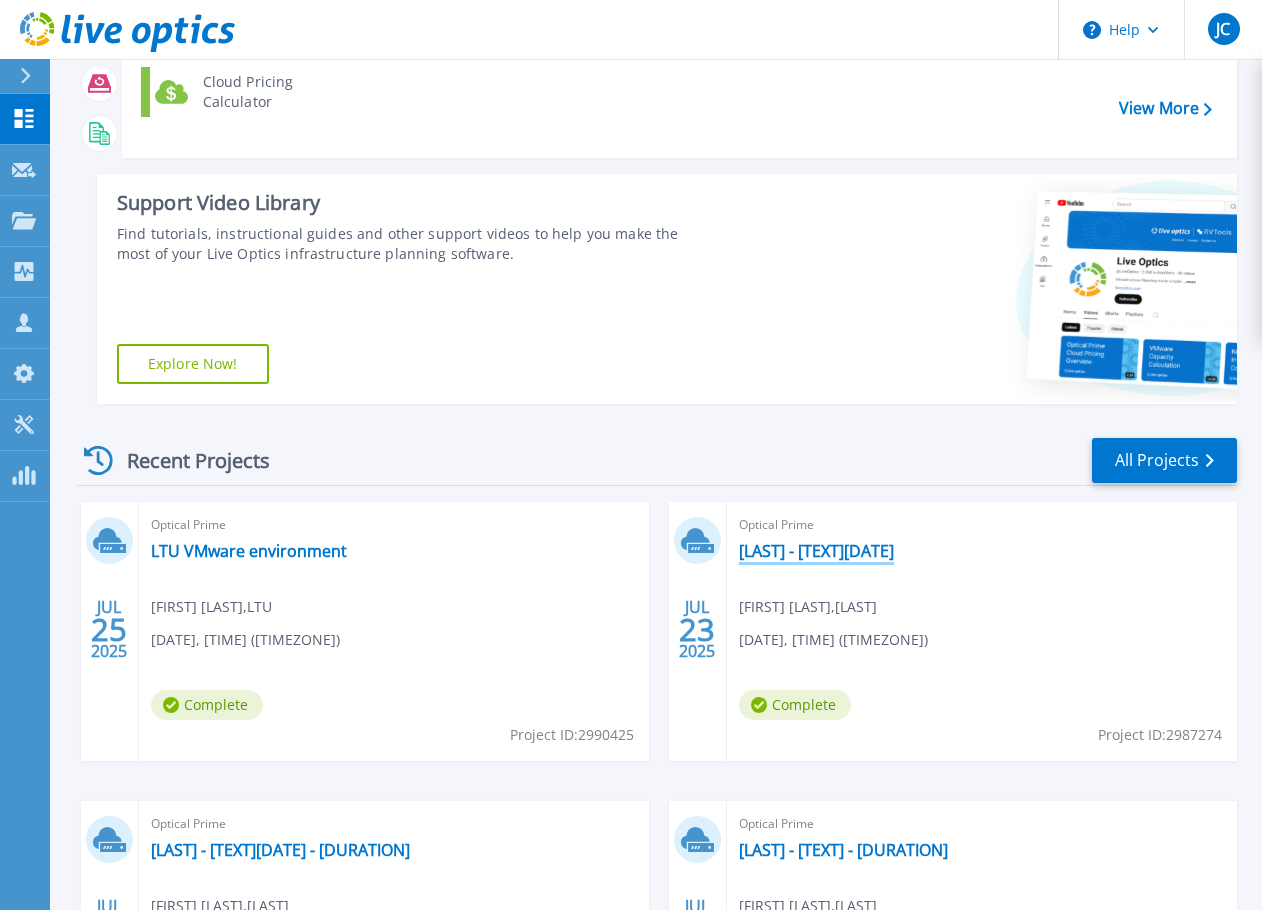 click on "[LAST] - [TEXT][DATE]" at bounding box center [816, 551] 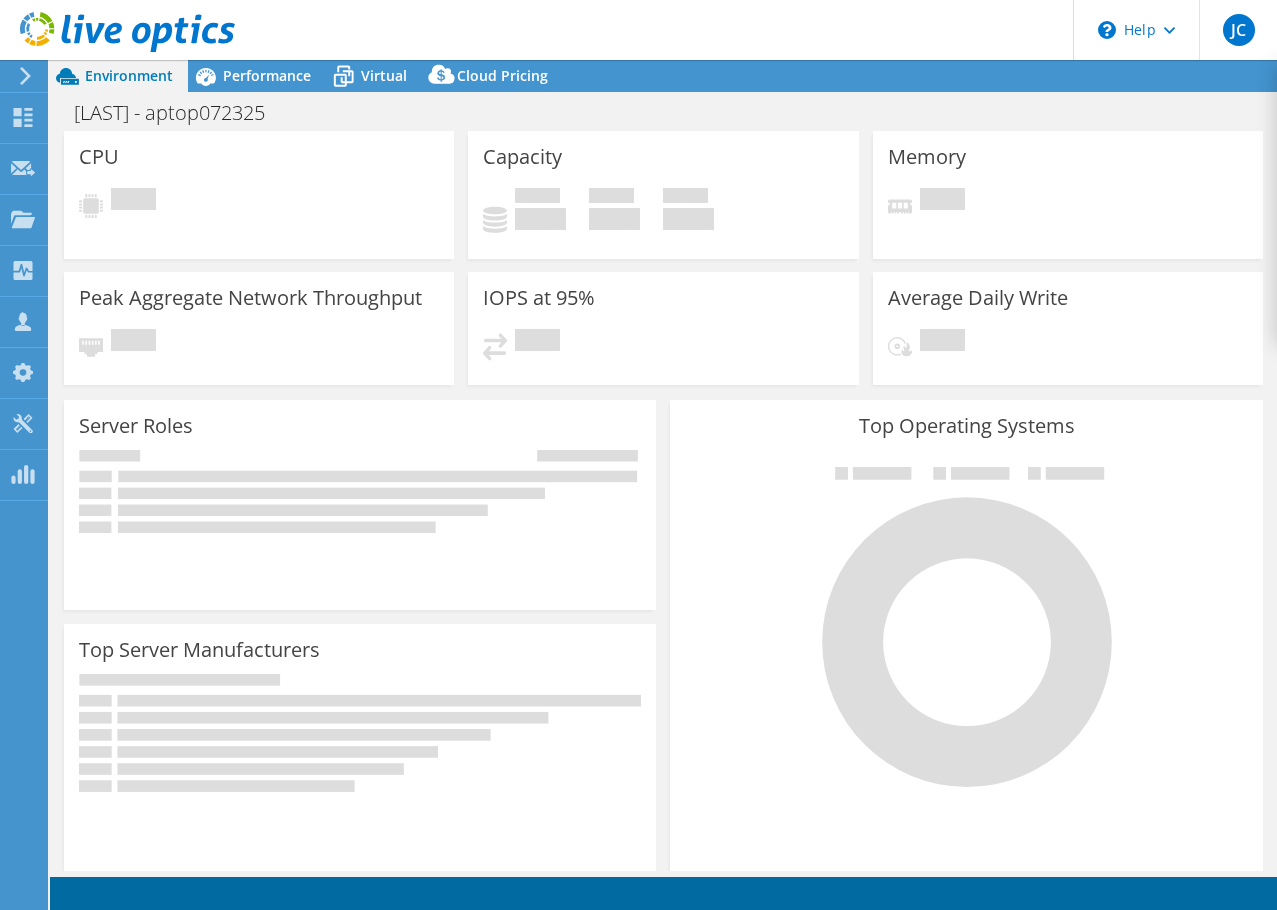 scroll, scrollTop: 0, scrollLeft: 0, axis: both 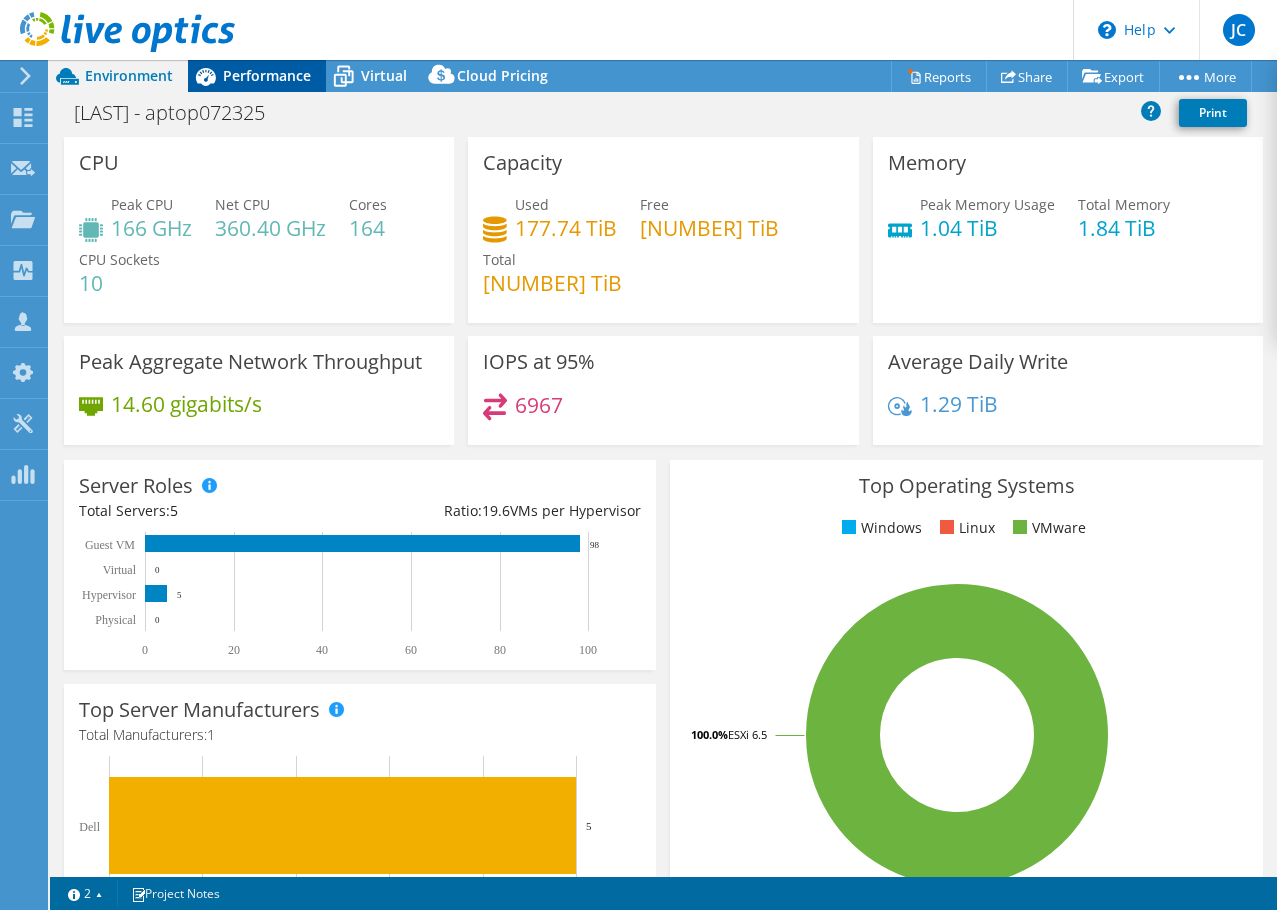 click on "Performance" at bounding box center [267, 75] 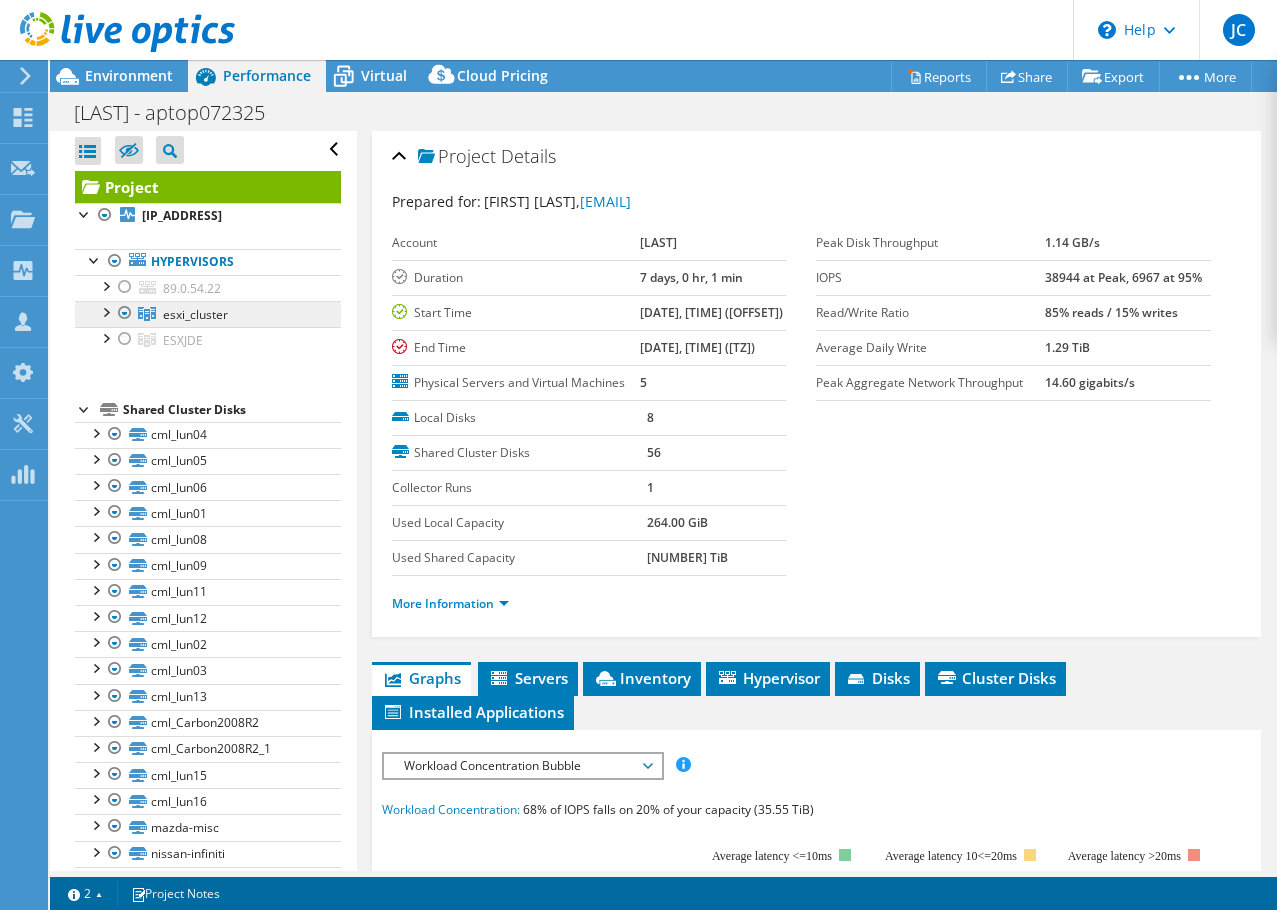 scroll, scrollTop: 0, scrollLeft: 0, axis: both 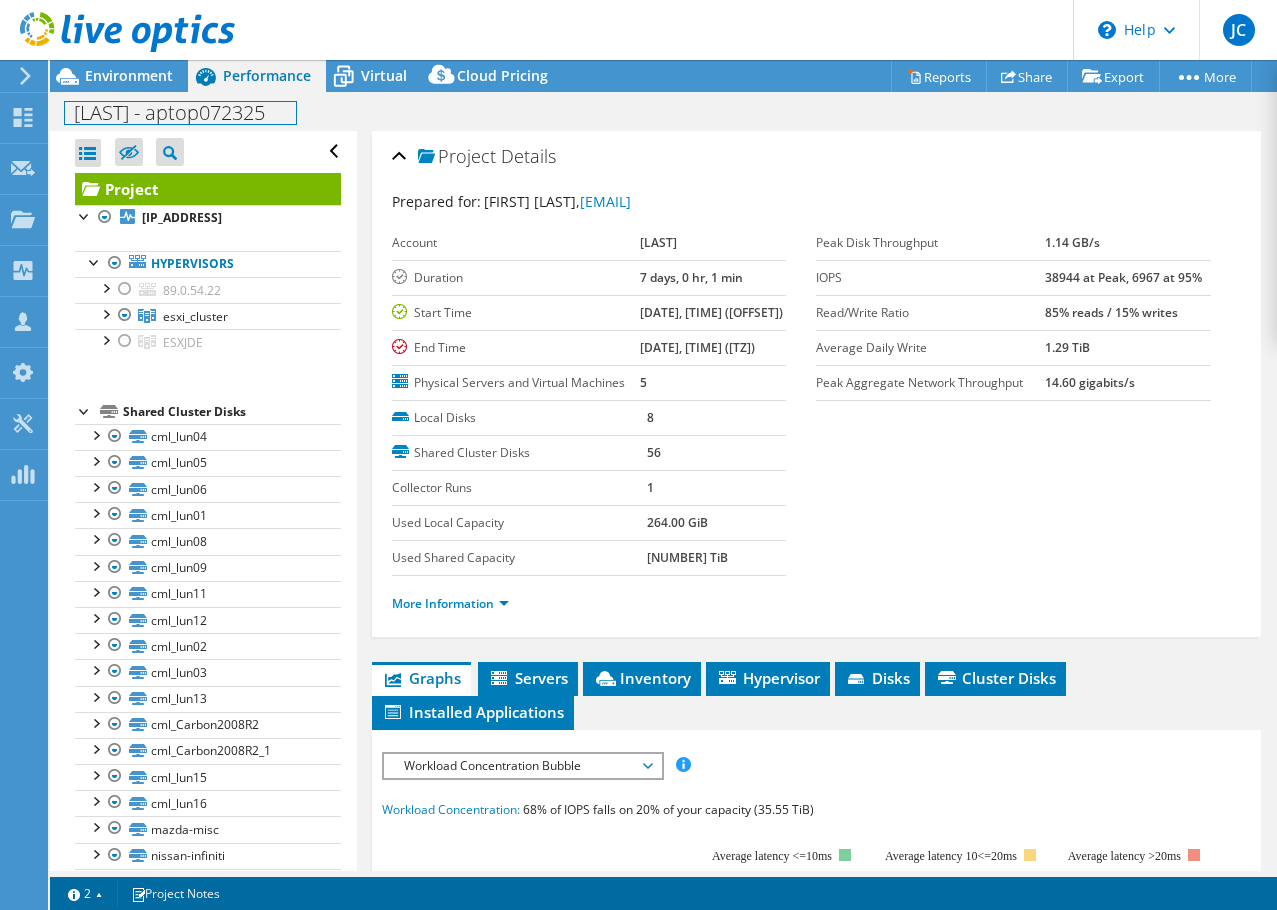 click on "[LAST] - aptop072325" at bounding box center (180, 113) 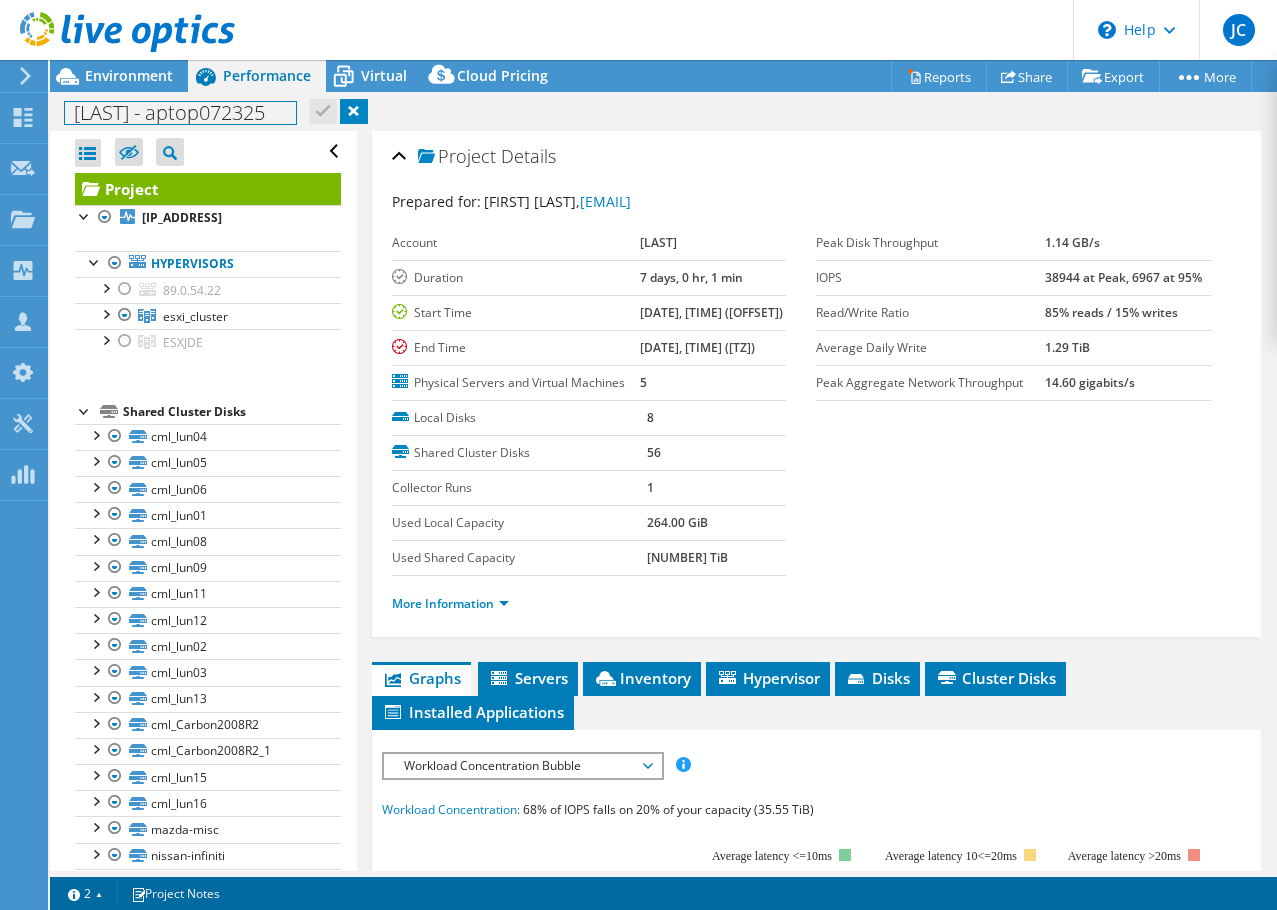 click on "[LAST] - aptop072325" at bounding box center [180, 113] 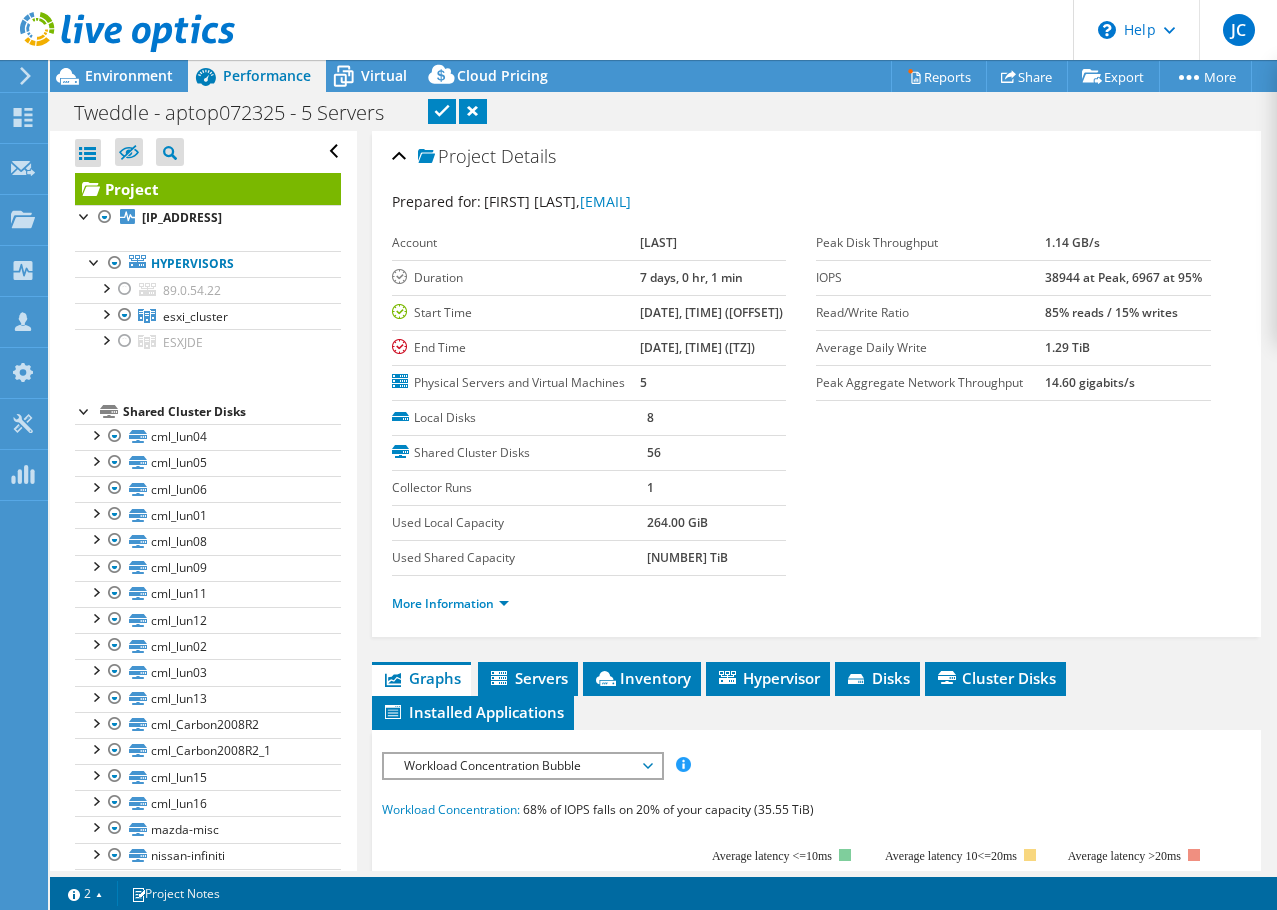 click at bounding box center (442, 111) 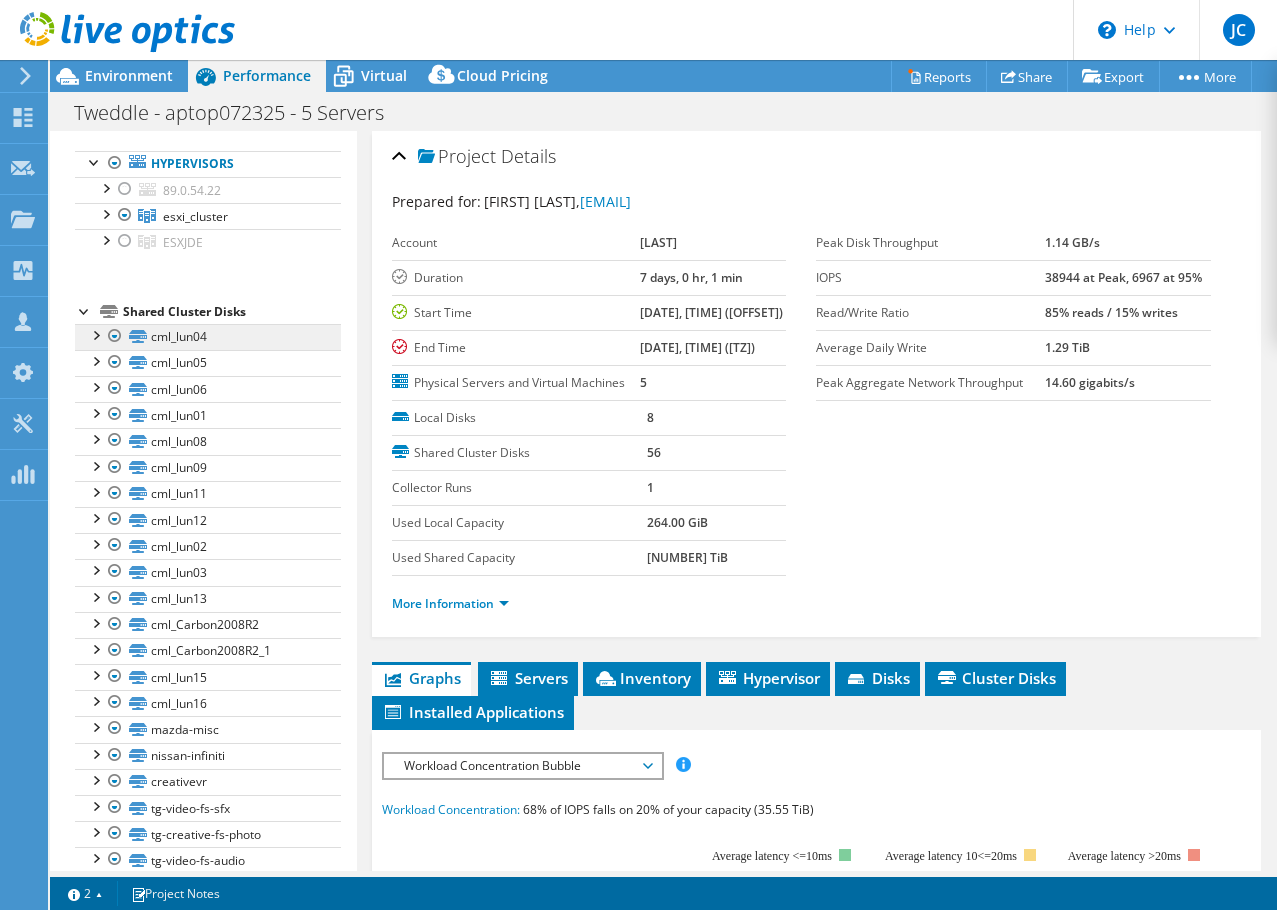 scroll, scrollTop: 0, scrollLeft: 0, axis: both 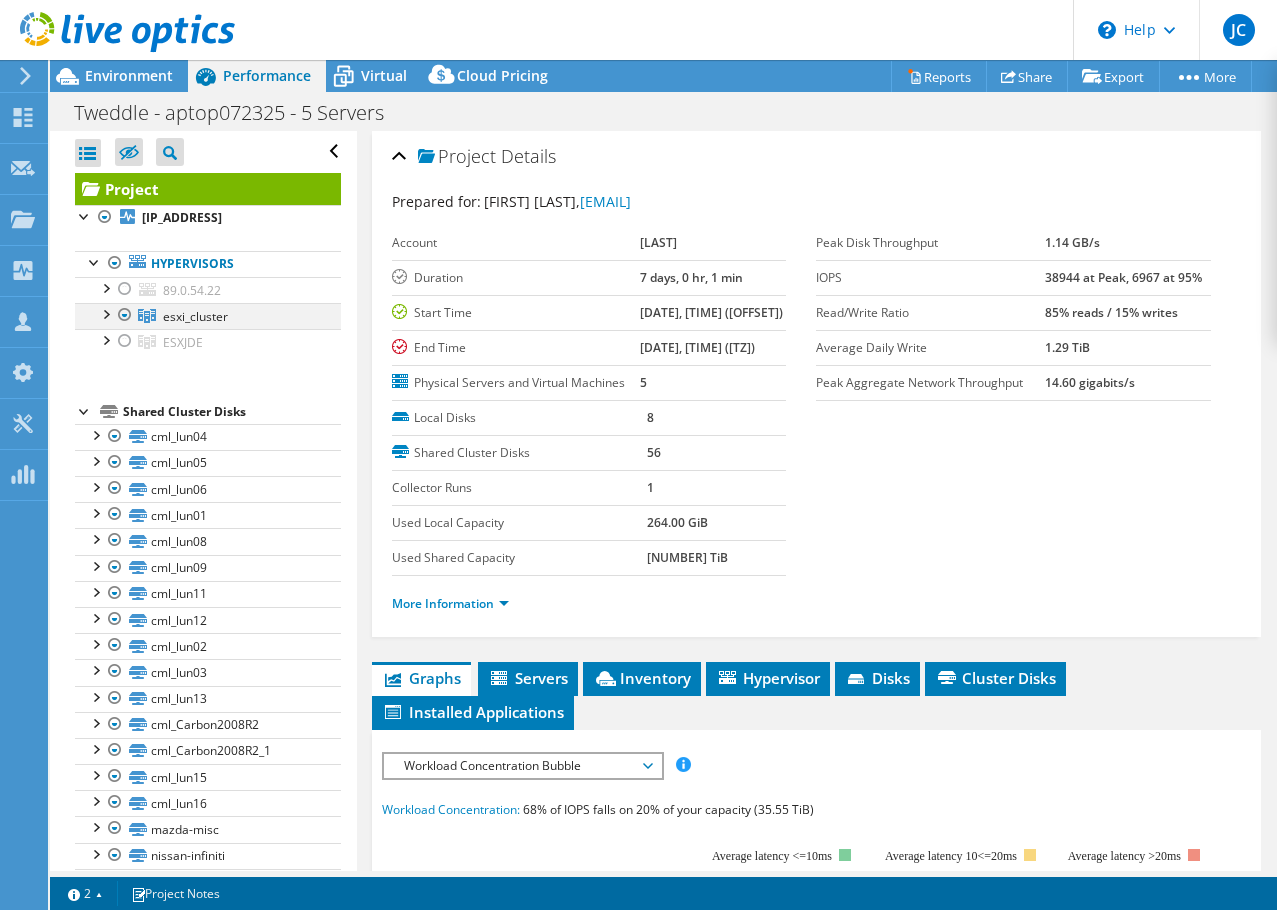 click at bounding box center (105, 313) 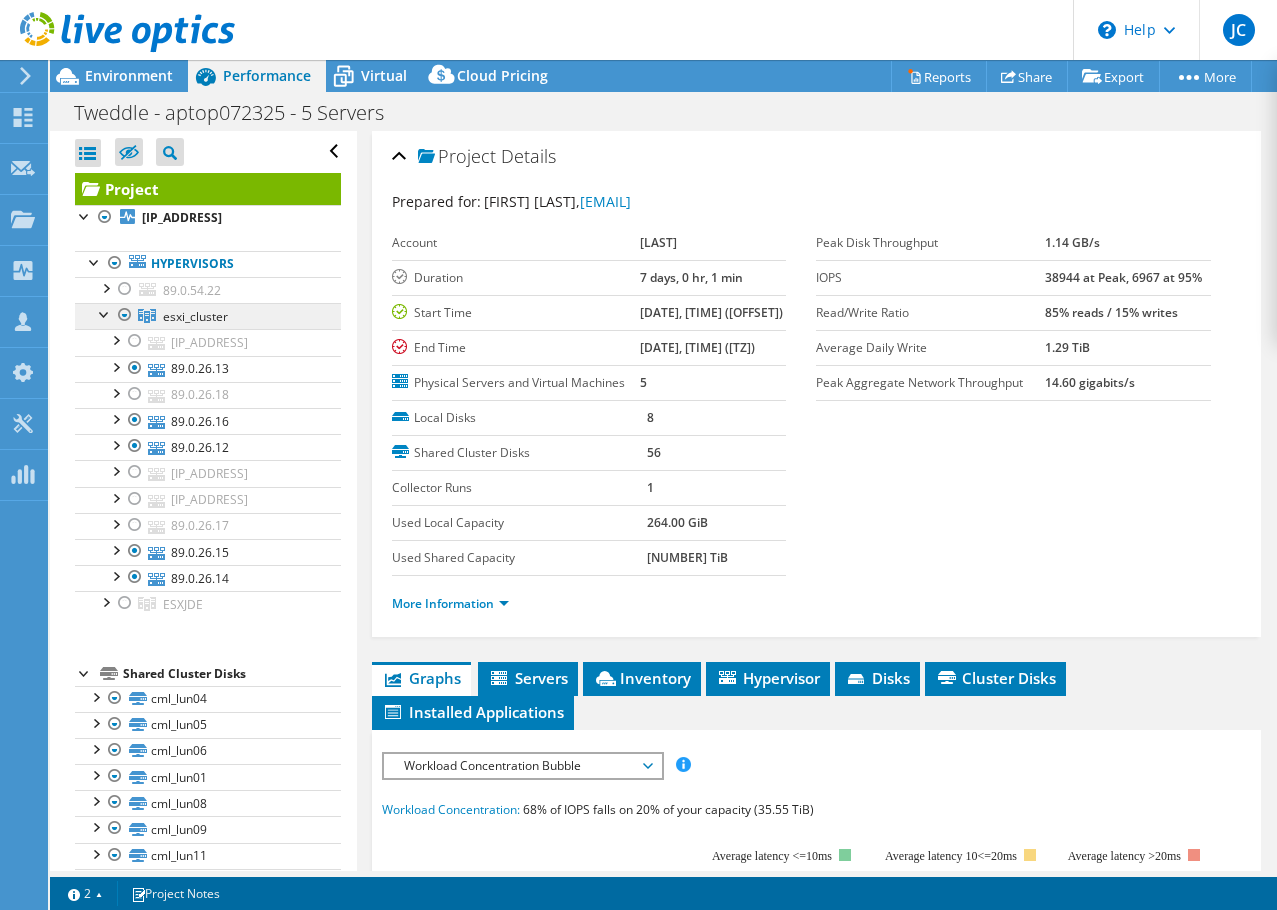 click on "esxi_cluster" at bounding box center [195, 316] 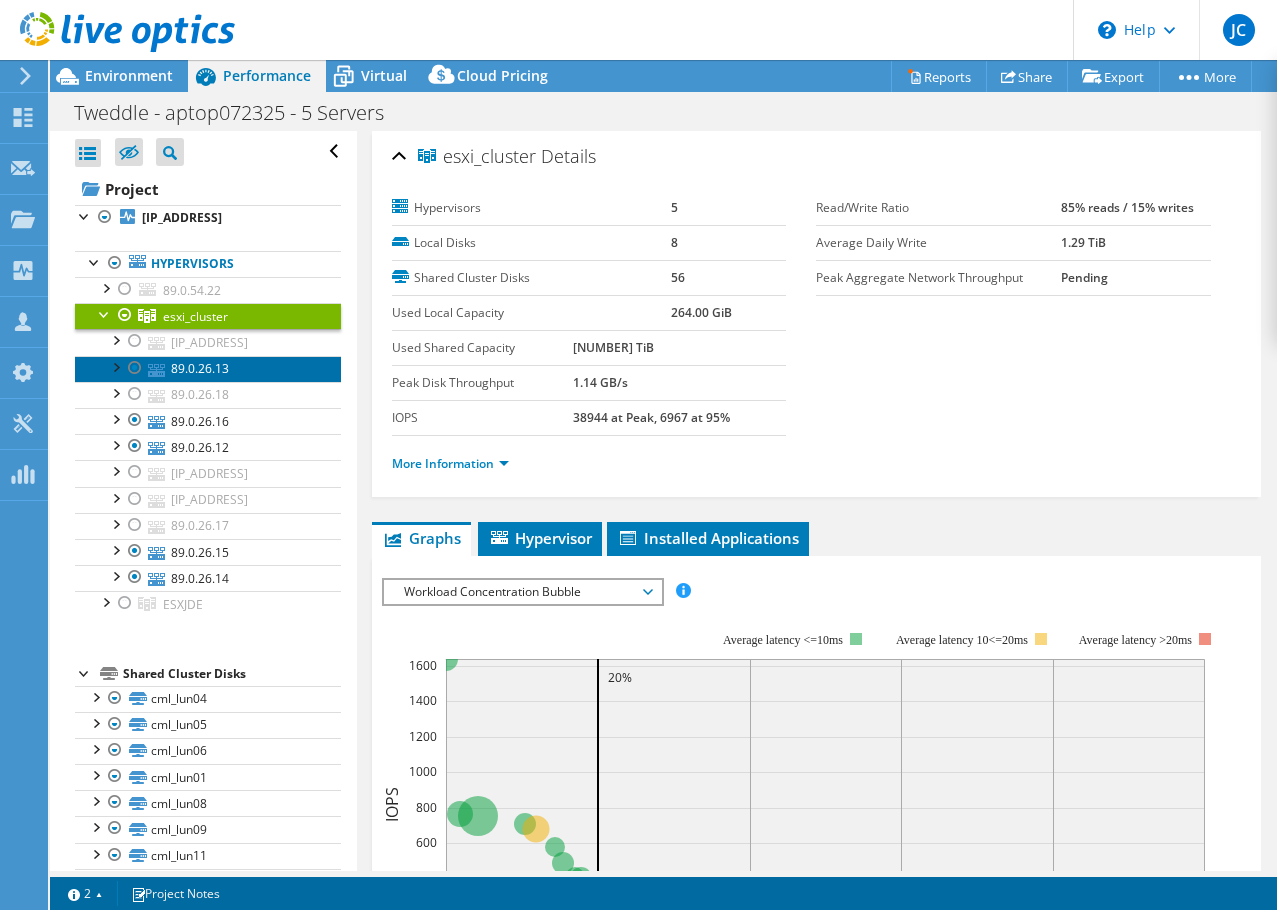click on "89.0.26.13" at bounding box center [208, 369] 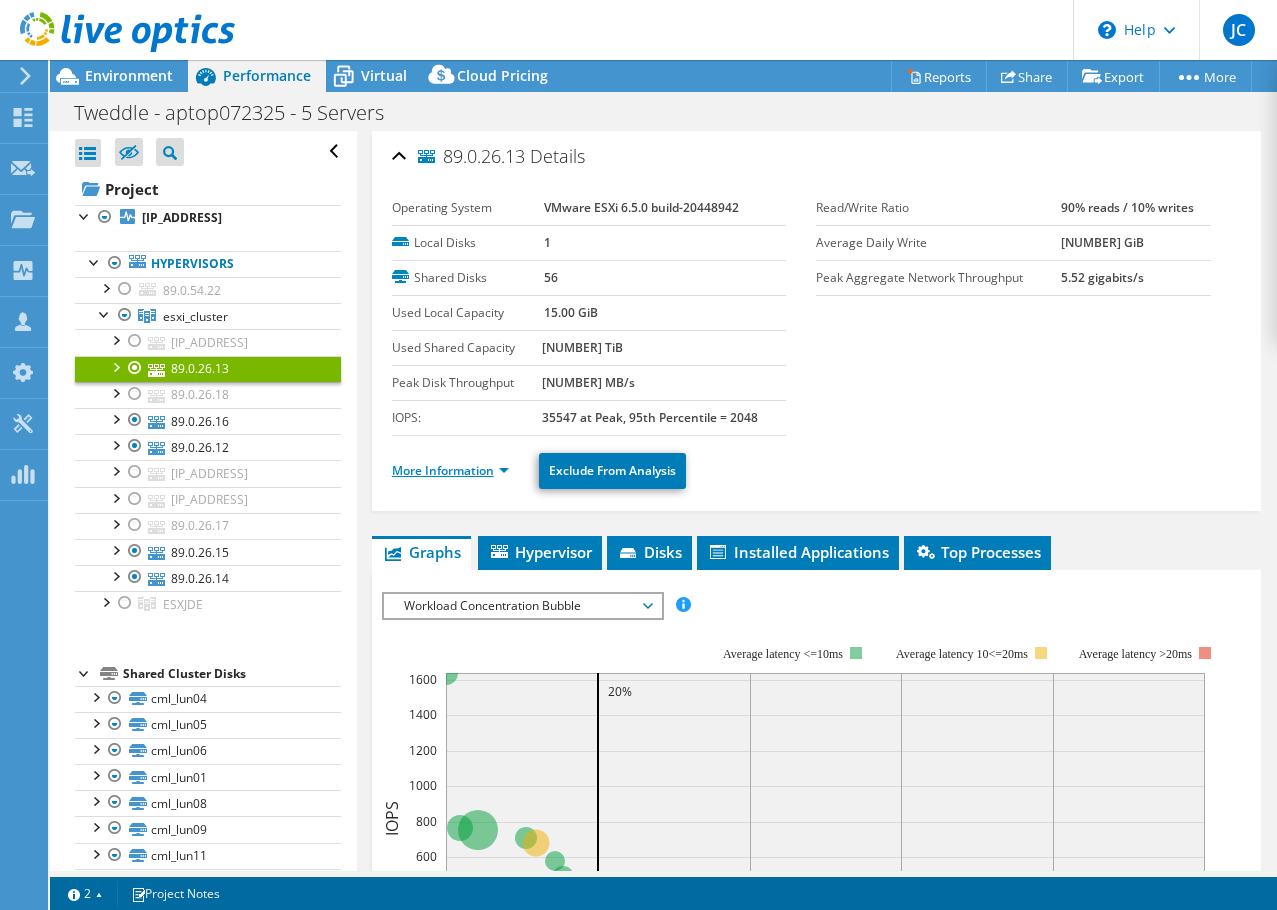 click on "More Information" at bounding box center (450, 470) 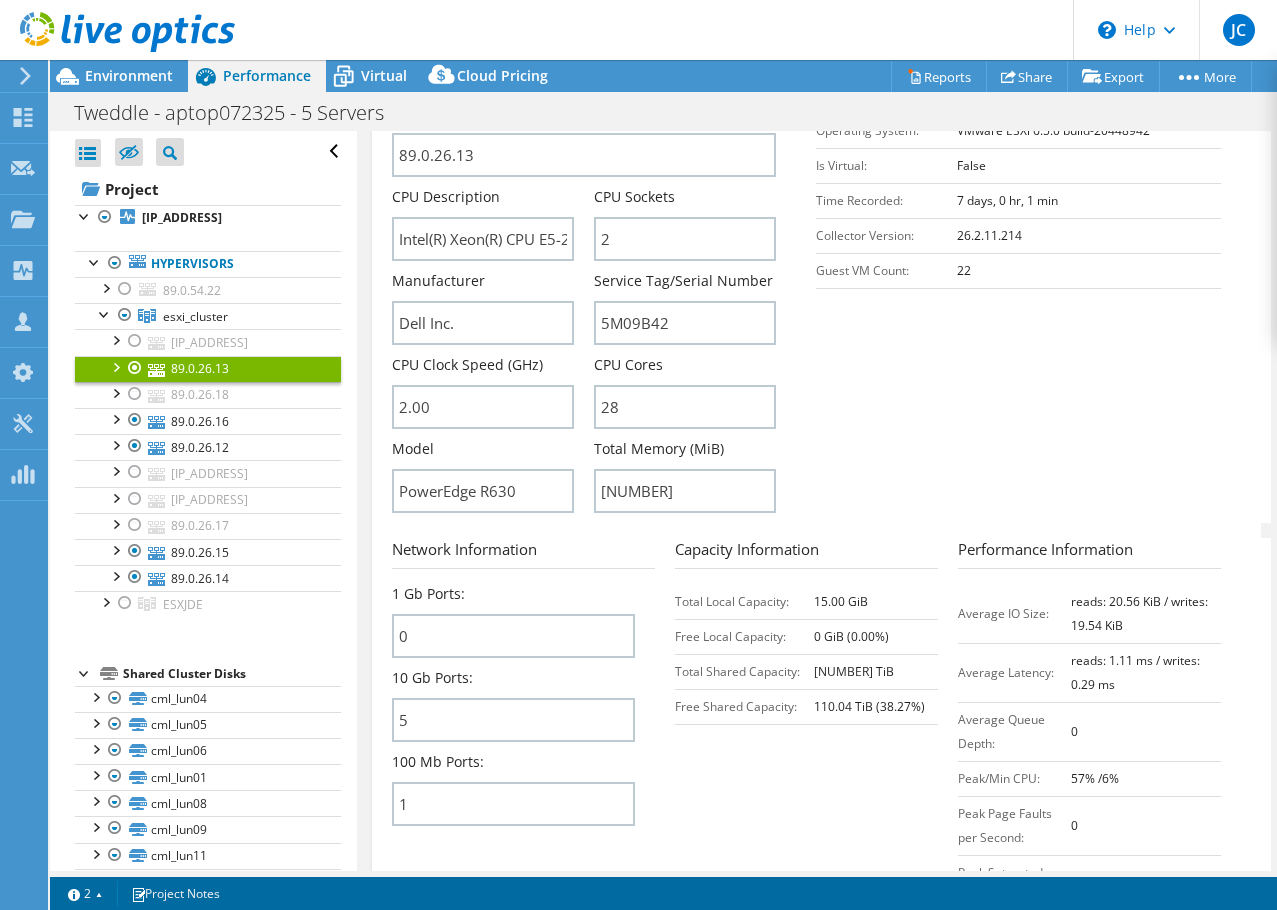 scroll, scrollTop: 500, scrollLeft: 0, axis: vertical 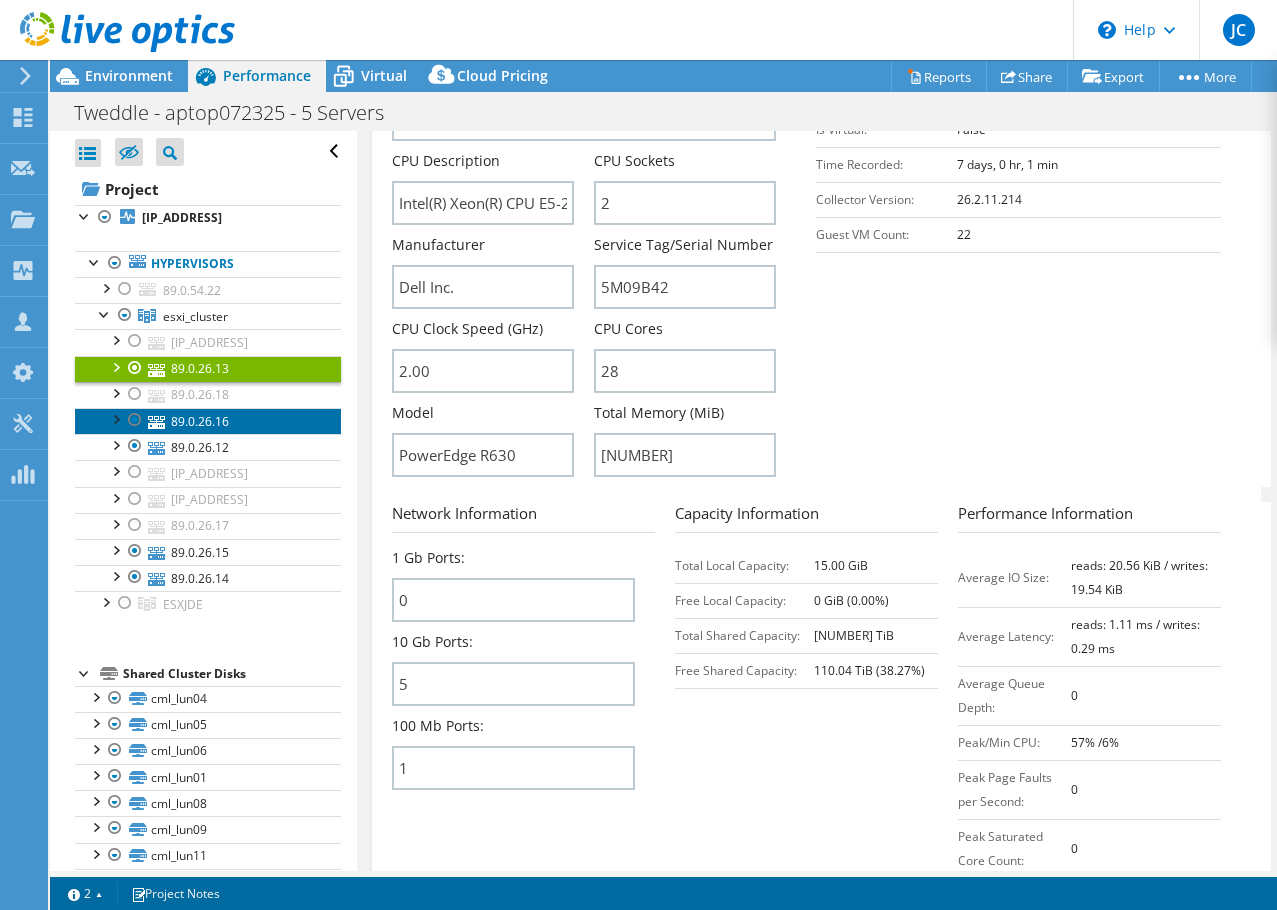 click on "89.0.26.16" at bounding box center [208, 421] 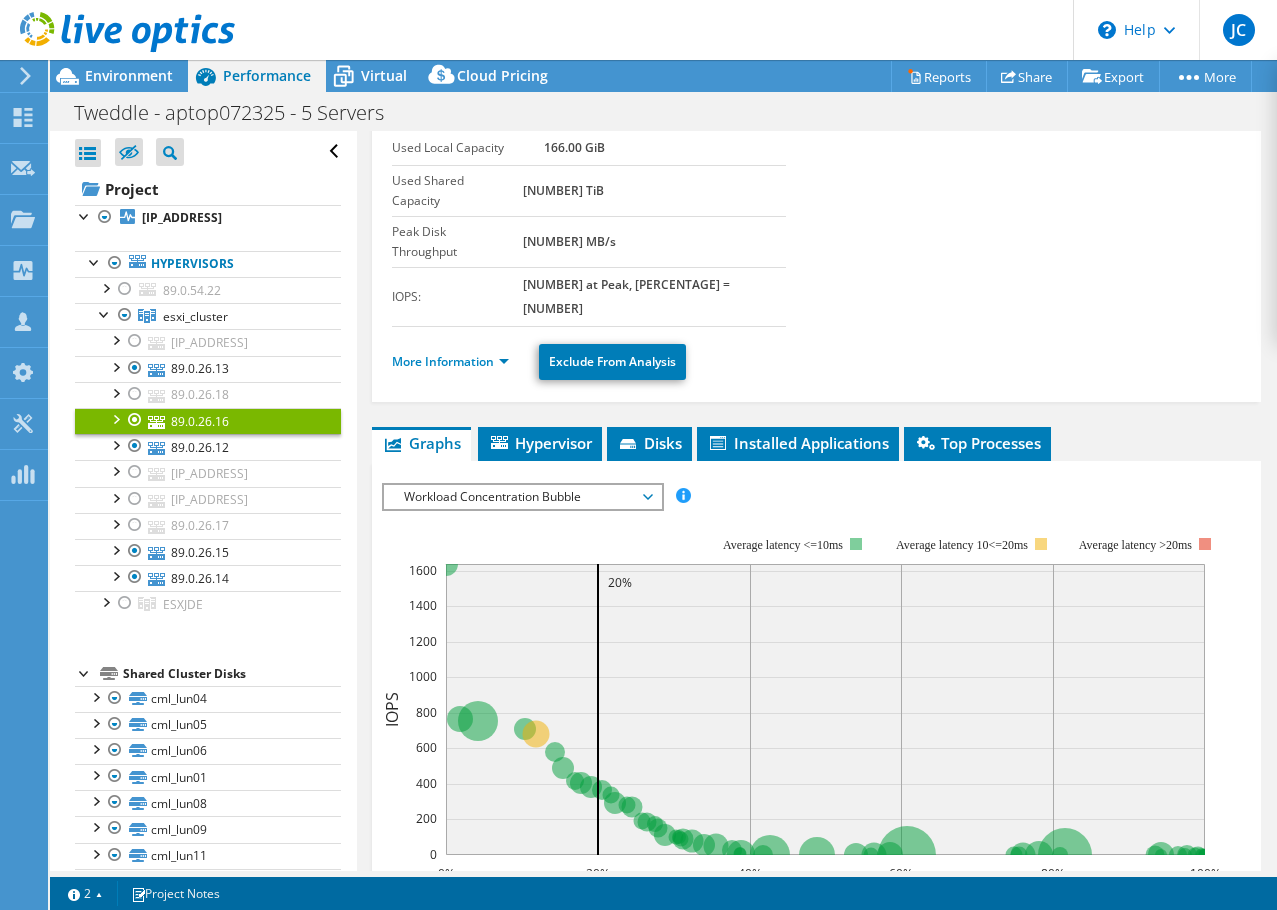 scroll, scrollTop: 160, scrollLeft: 0, axis: vertical 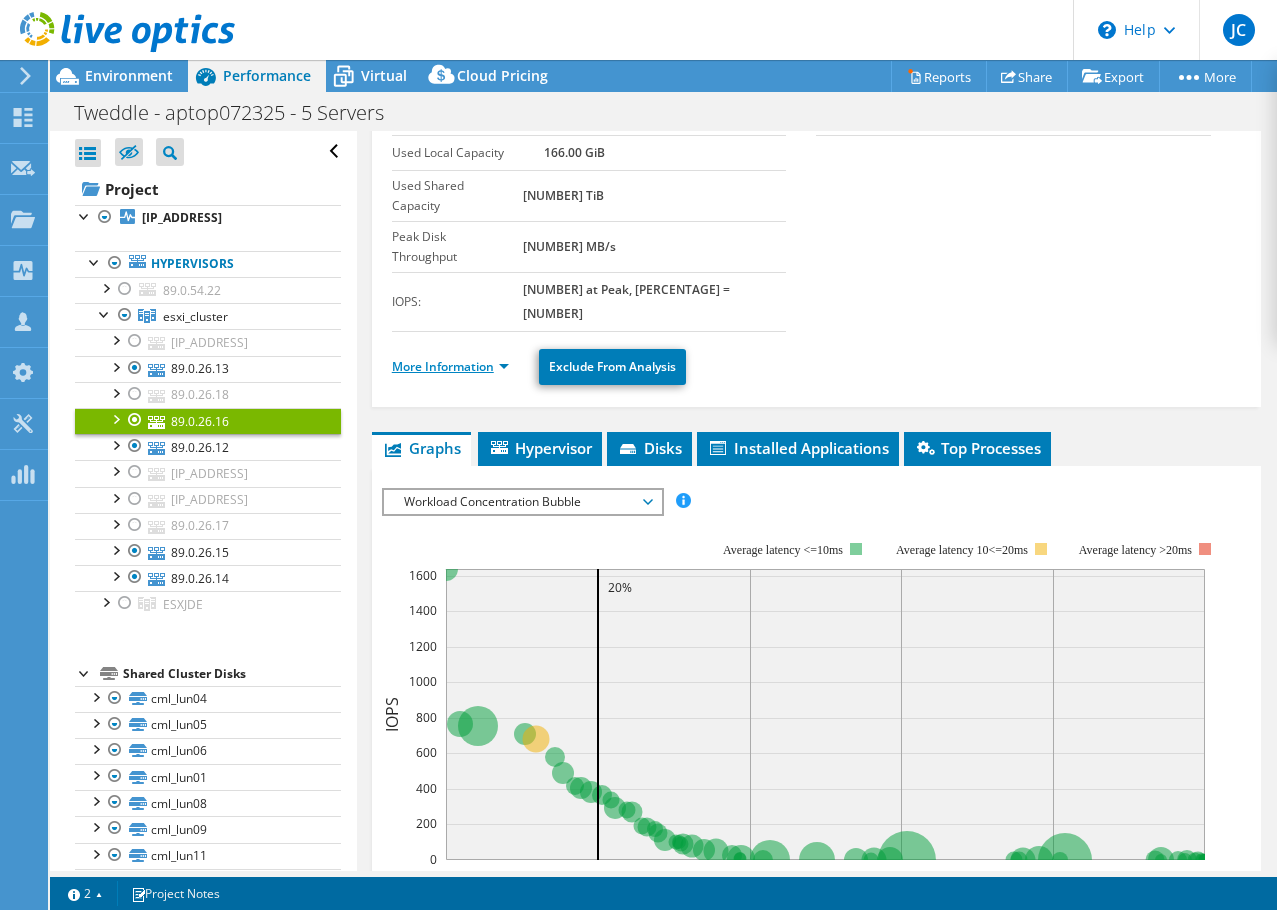 click on "More Information" at bounding box center (450, 366) 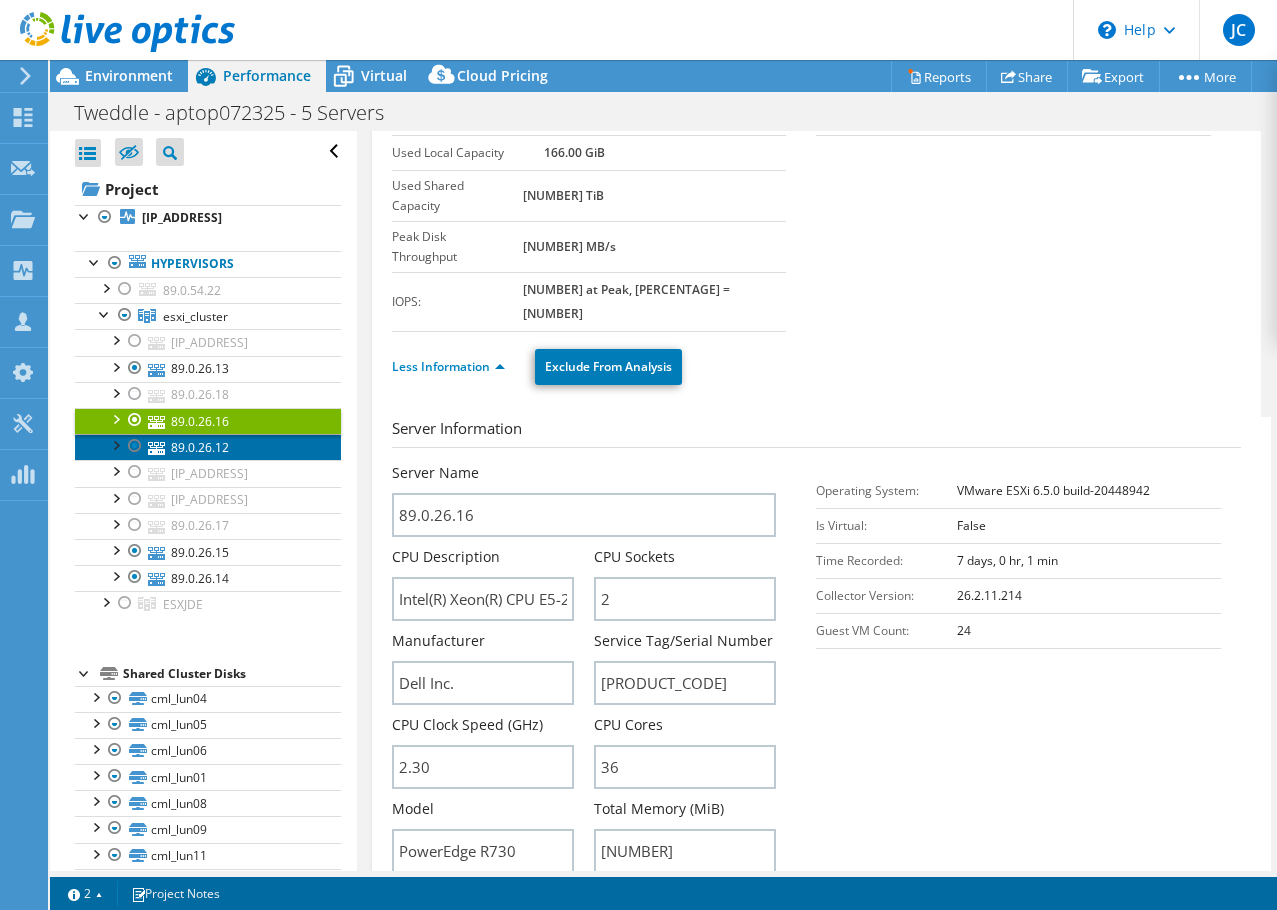 click on "89.0.26.12" at bounding box center [208, 447] 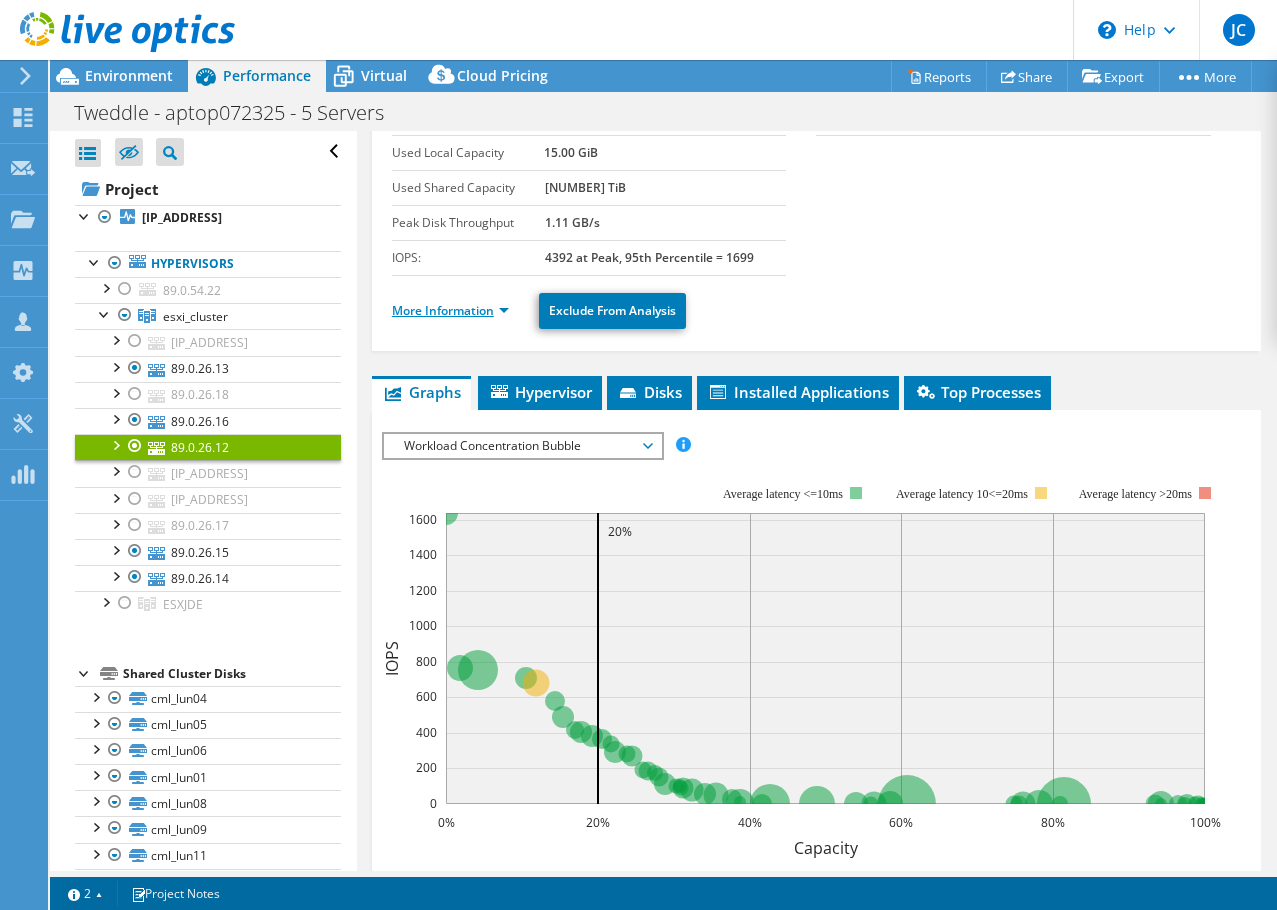 click on "More Information" at bounding box center (450, 310) 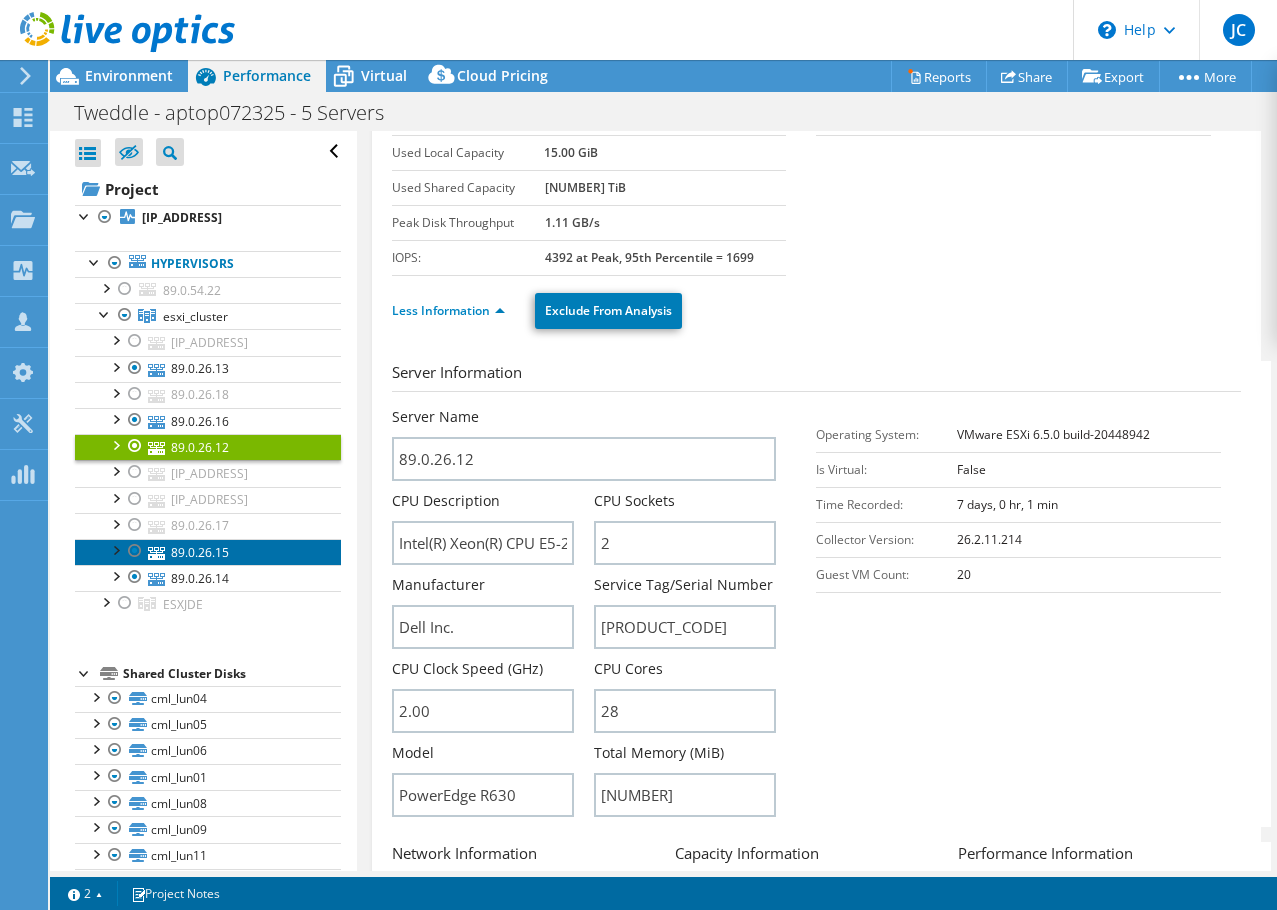 click on "89.0.26.15" at bounding box center [208, 552] 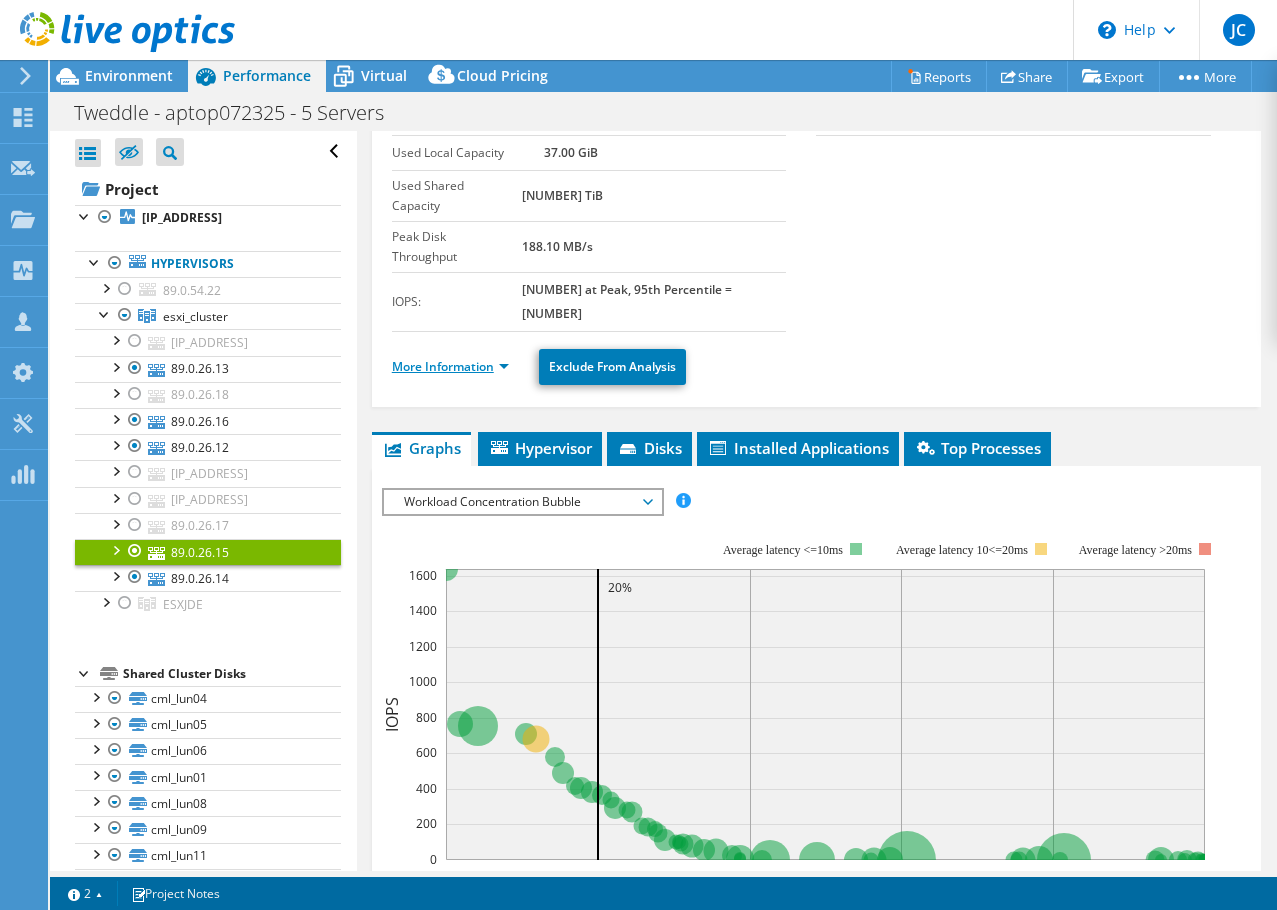 click on "More Information" at bounding box center [450, 366] 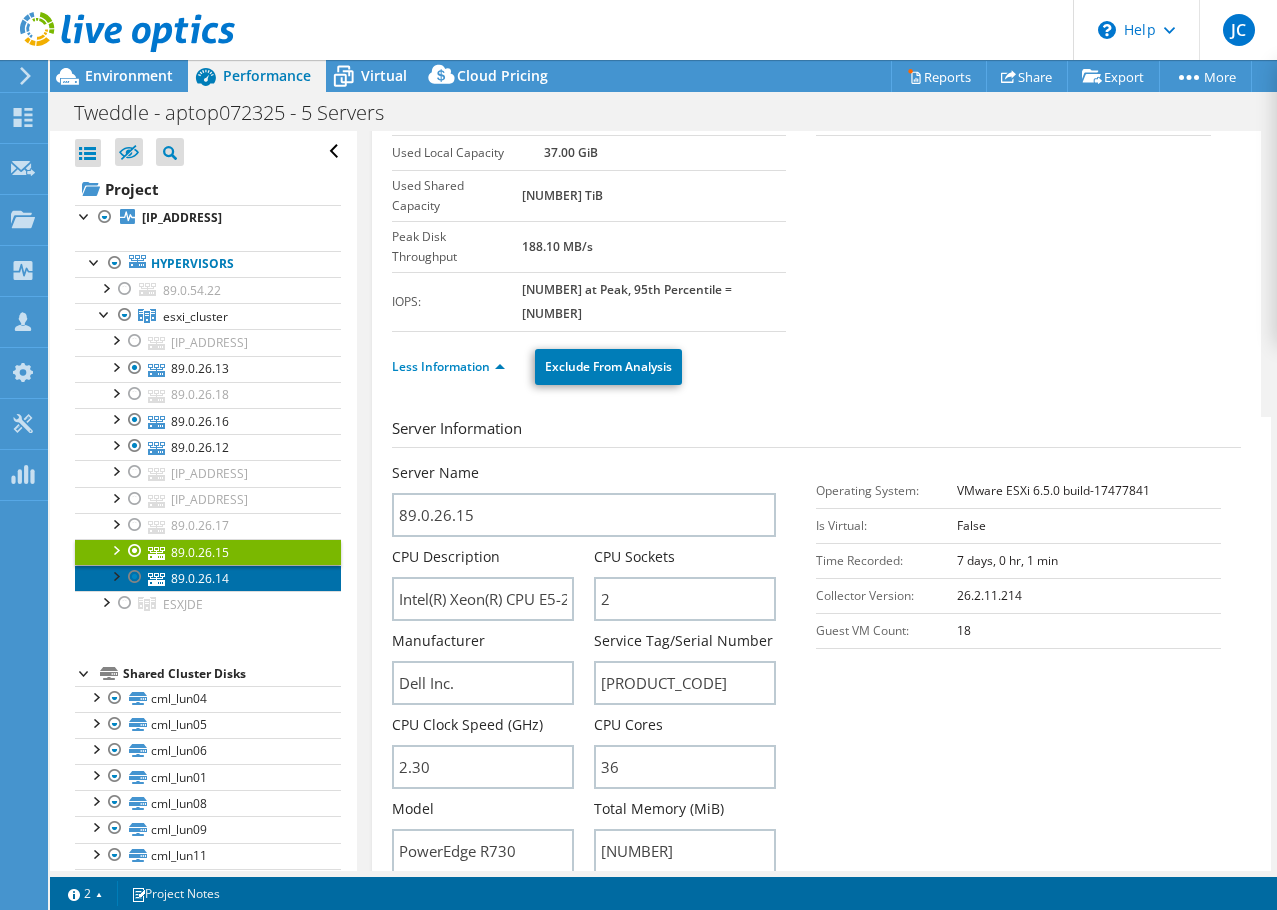 click on "89.0.26.14" at bounding box center (208, 578) 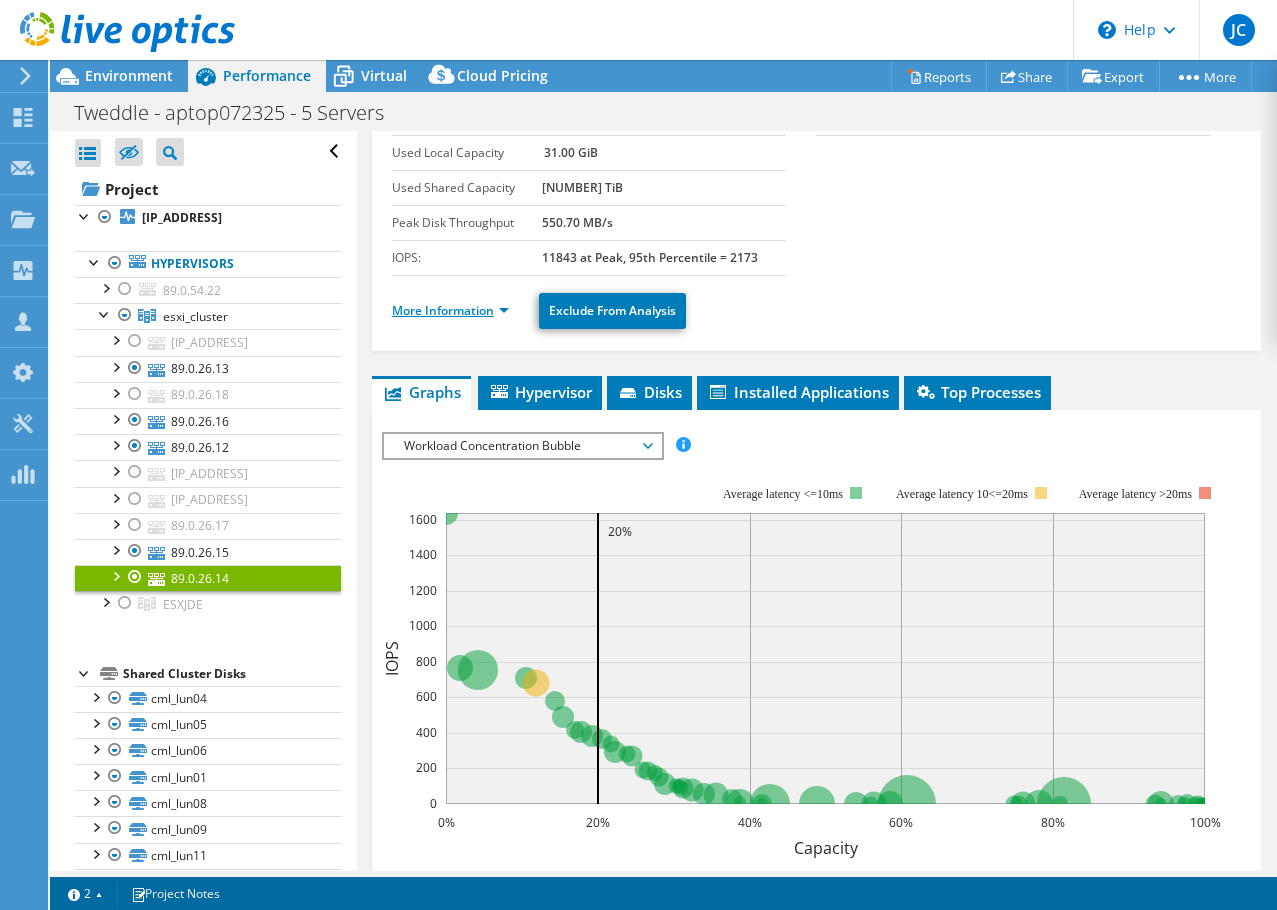 click on "More Information" at bounding box center (450, 310) 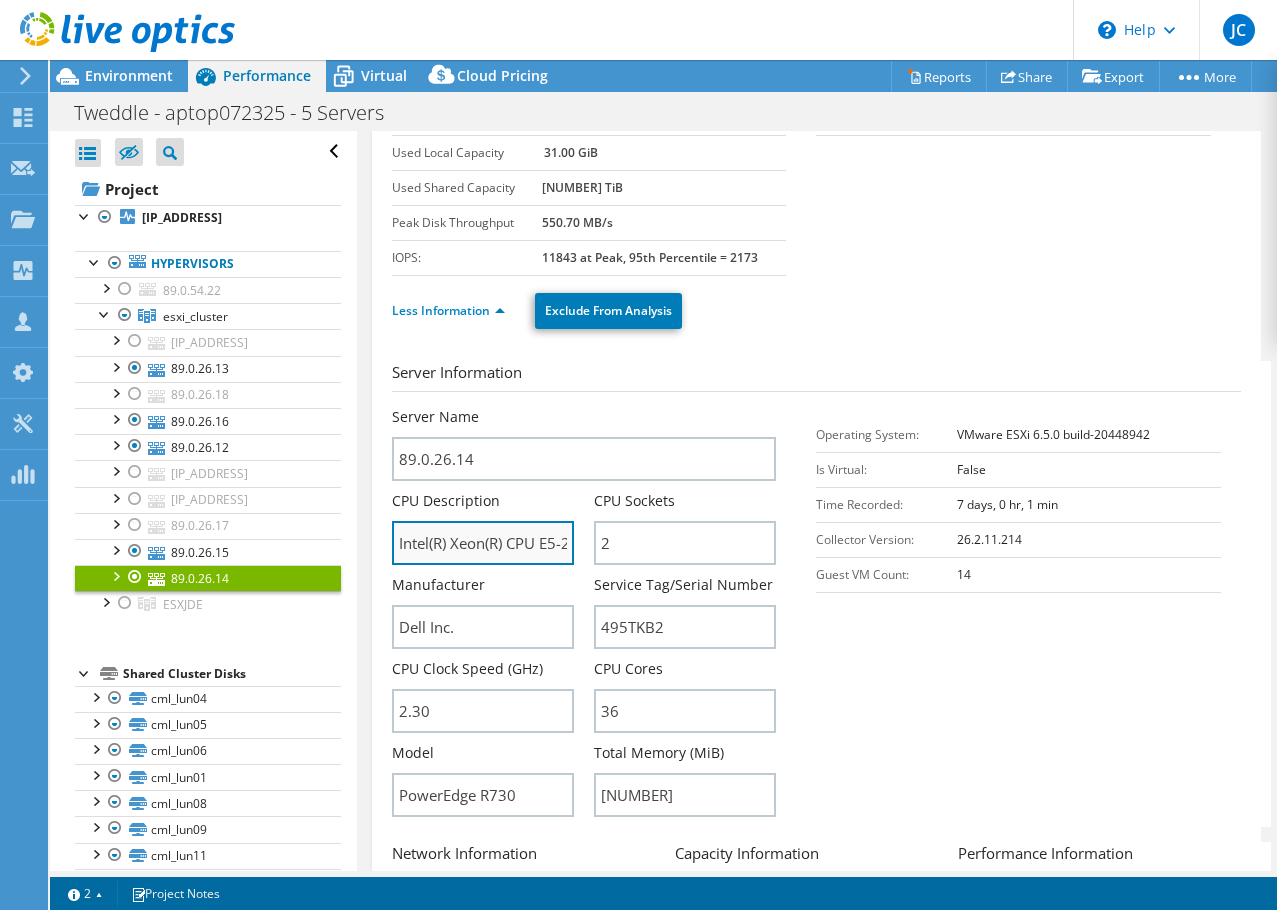 click on "Intel(R) Xeon(R) CPU E5-2697 v4 @ 2.30GHz 2.30 GHz" at bounding box center [483, 543] 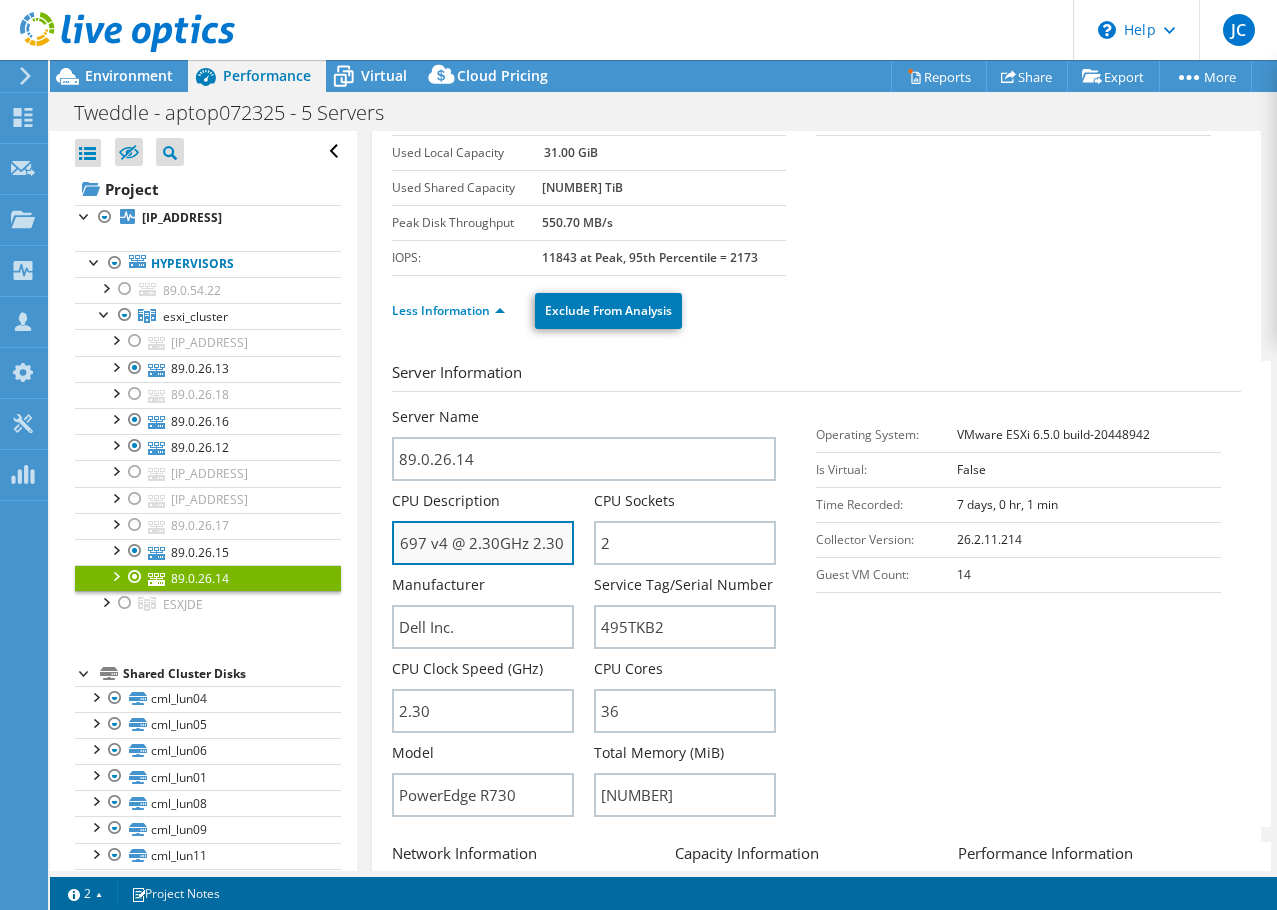 scroll, scrollTop: 0, scrollLeft: 201, axis: horizontal 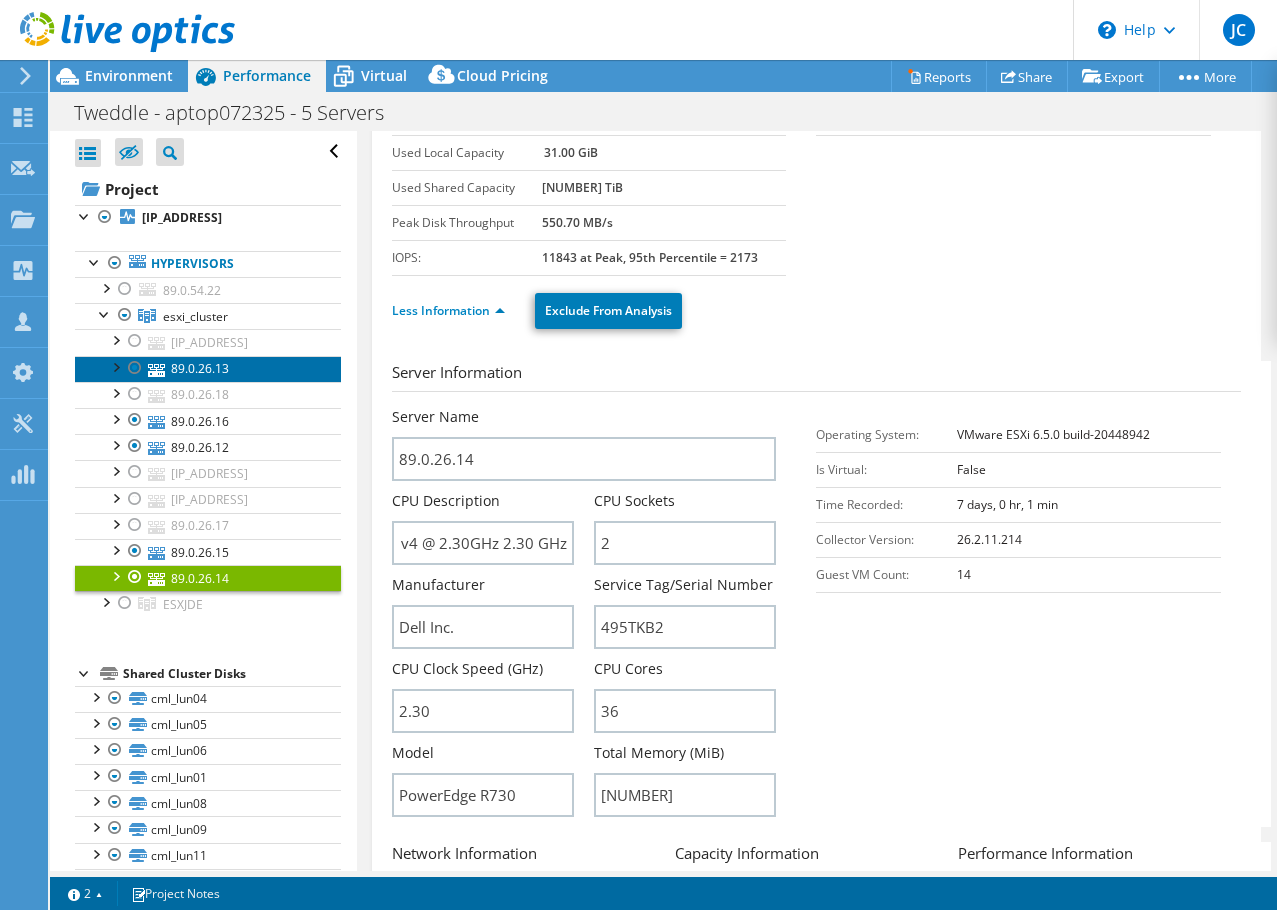 click on "89.0.26.13" at bounding box center (208, 369) 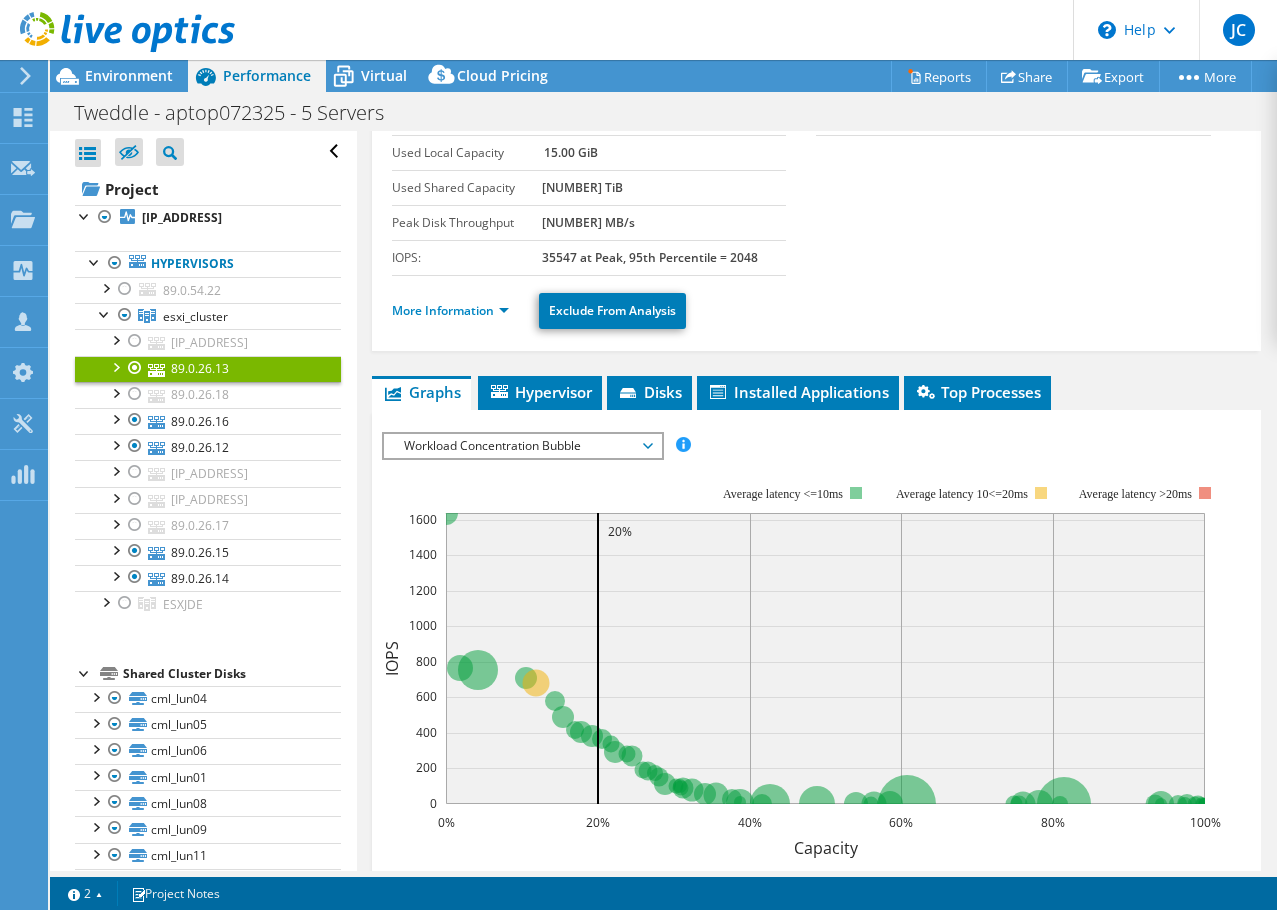 click on "More Information" at bounding box center [456, 311] 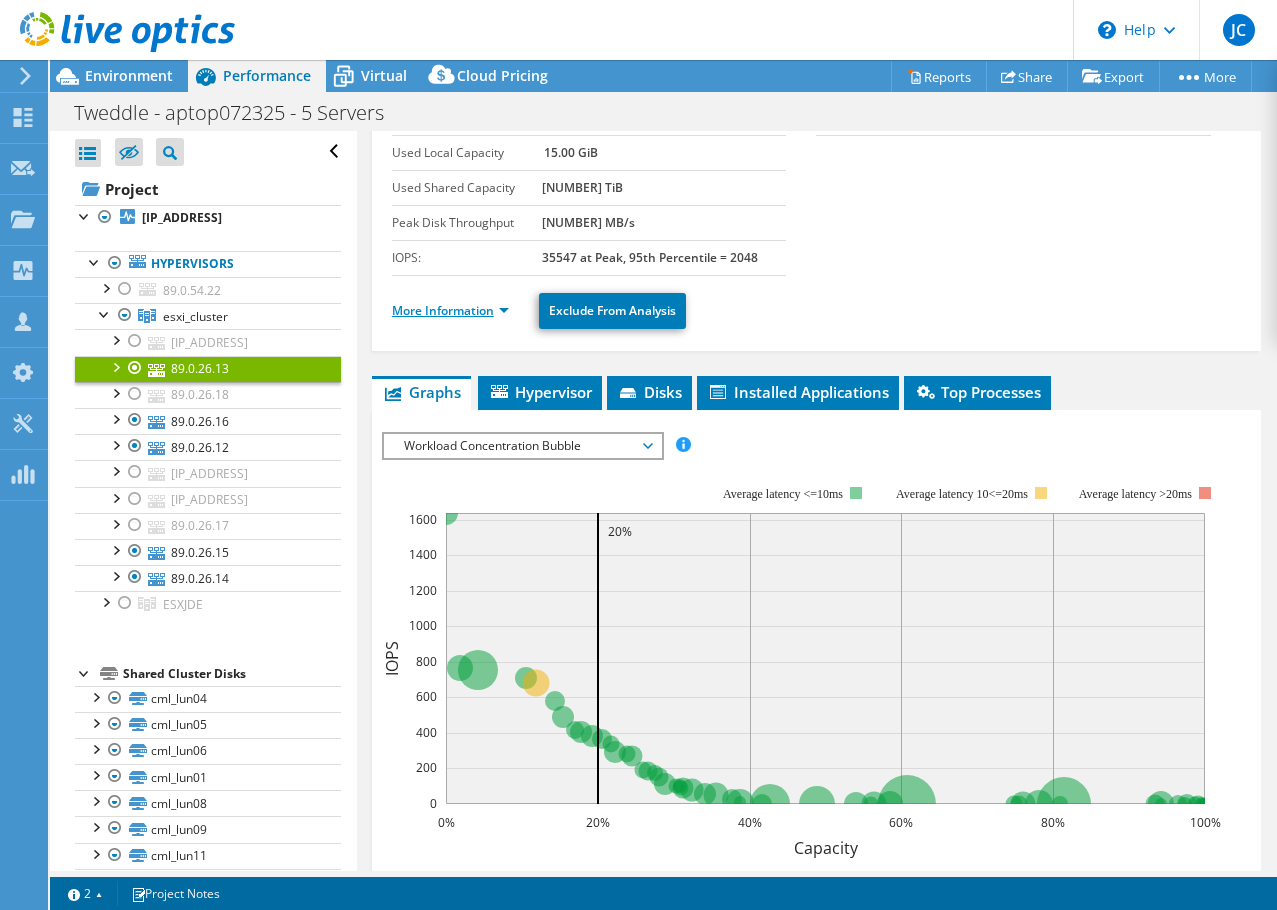 click on "More Information" at bounding box center (450, 310) 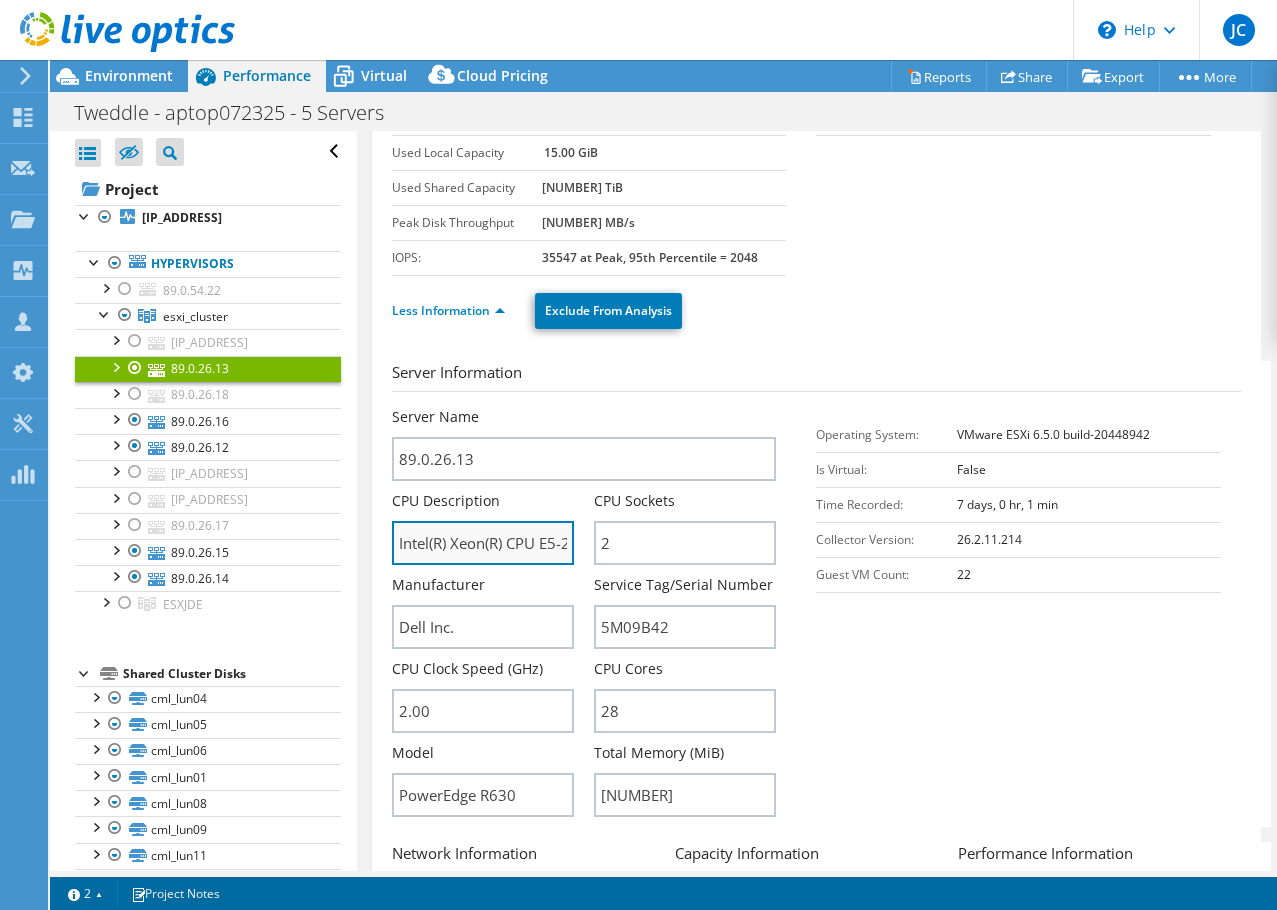 click on "Intel(R) Xeon(R) CPU E5-2683 v3 @ 2.00GHz 2.00 GHz" at bounding box center (483, 543) 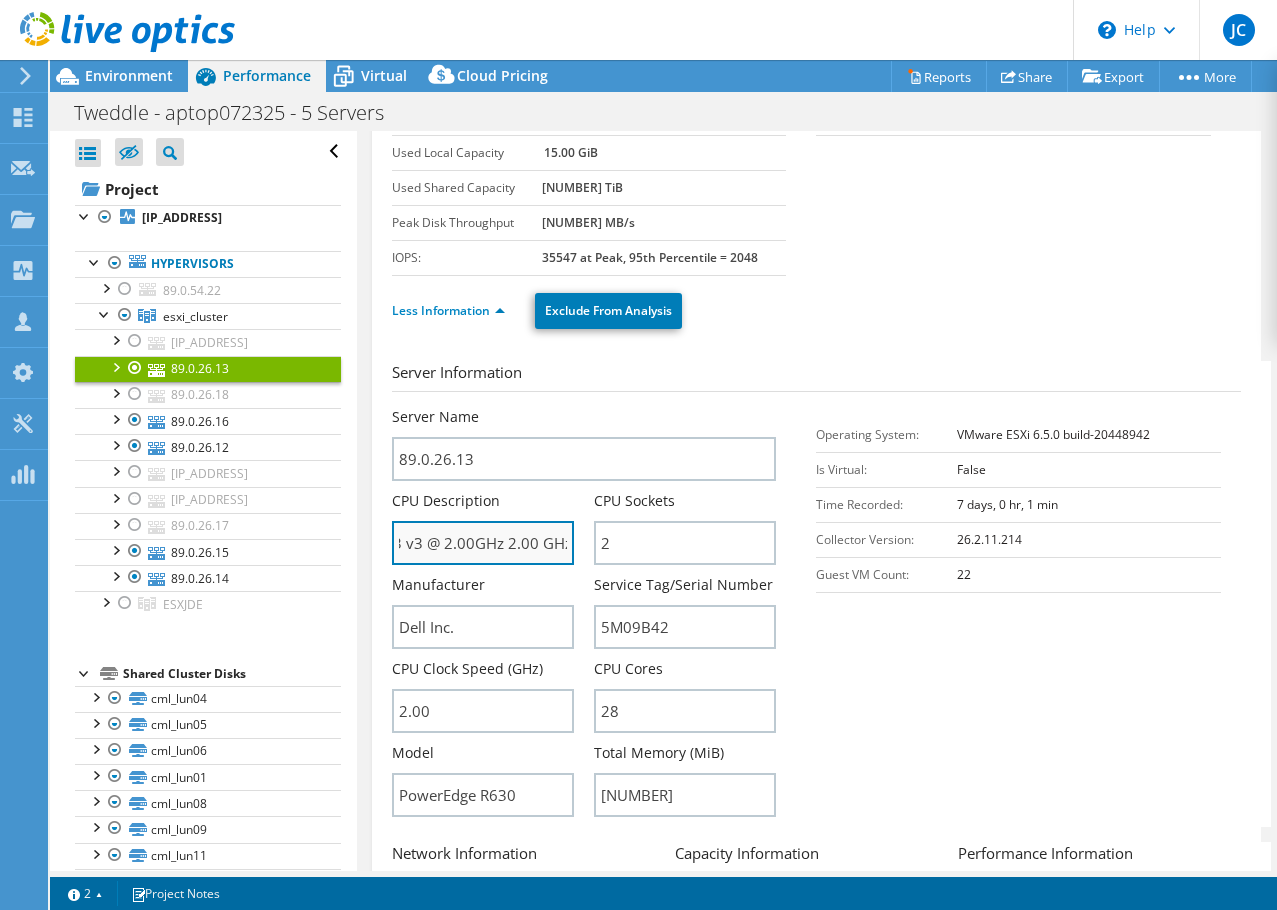 scroll, scrollTop: 0, scrollLeft: 201, axis: horizontal 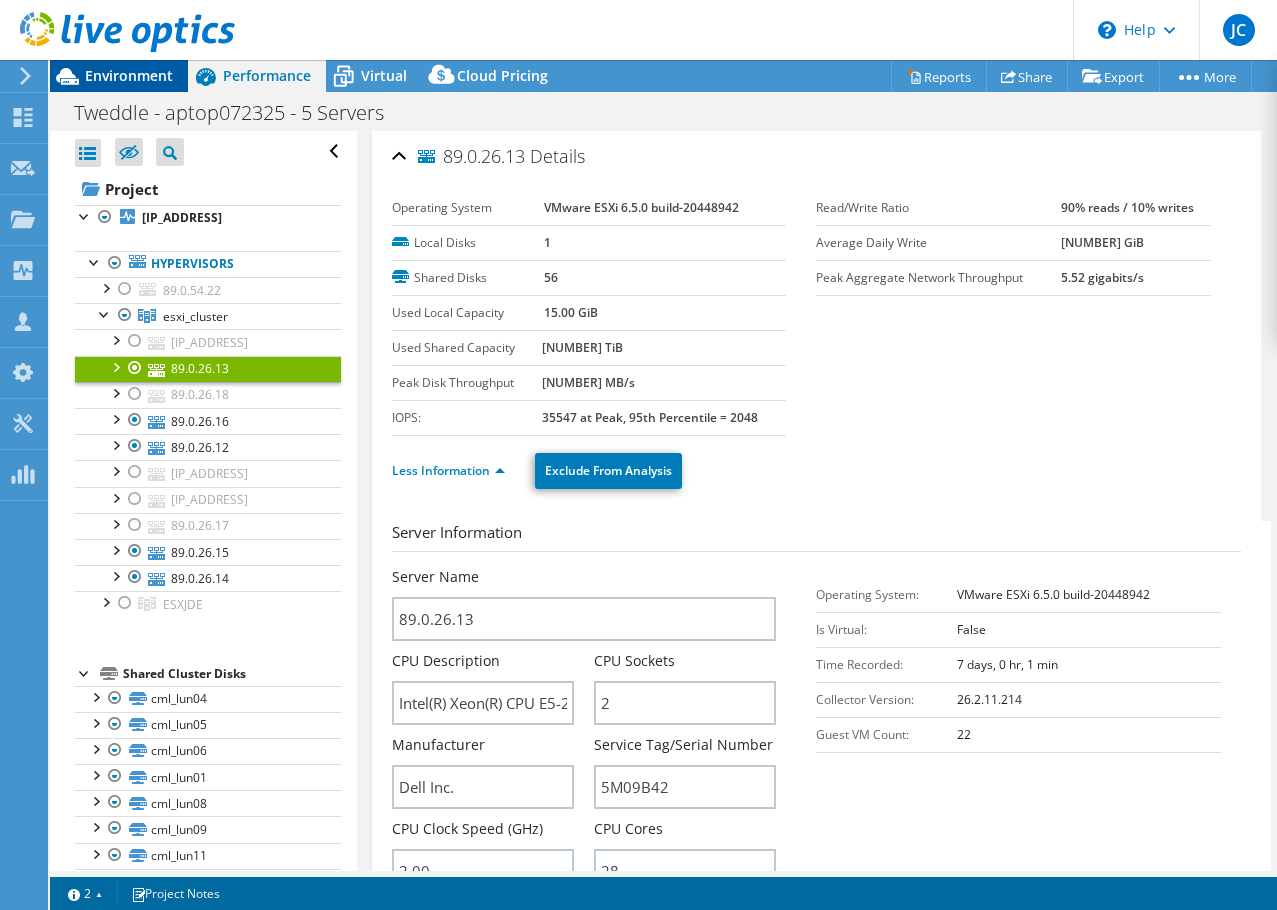 click on "Environment" at bounding box center [129, 75] 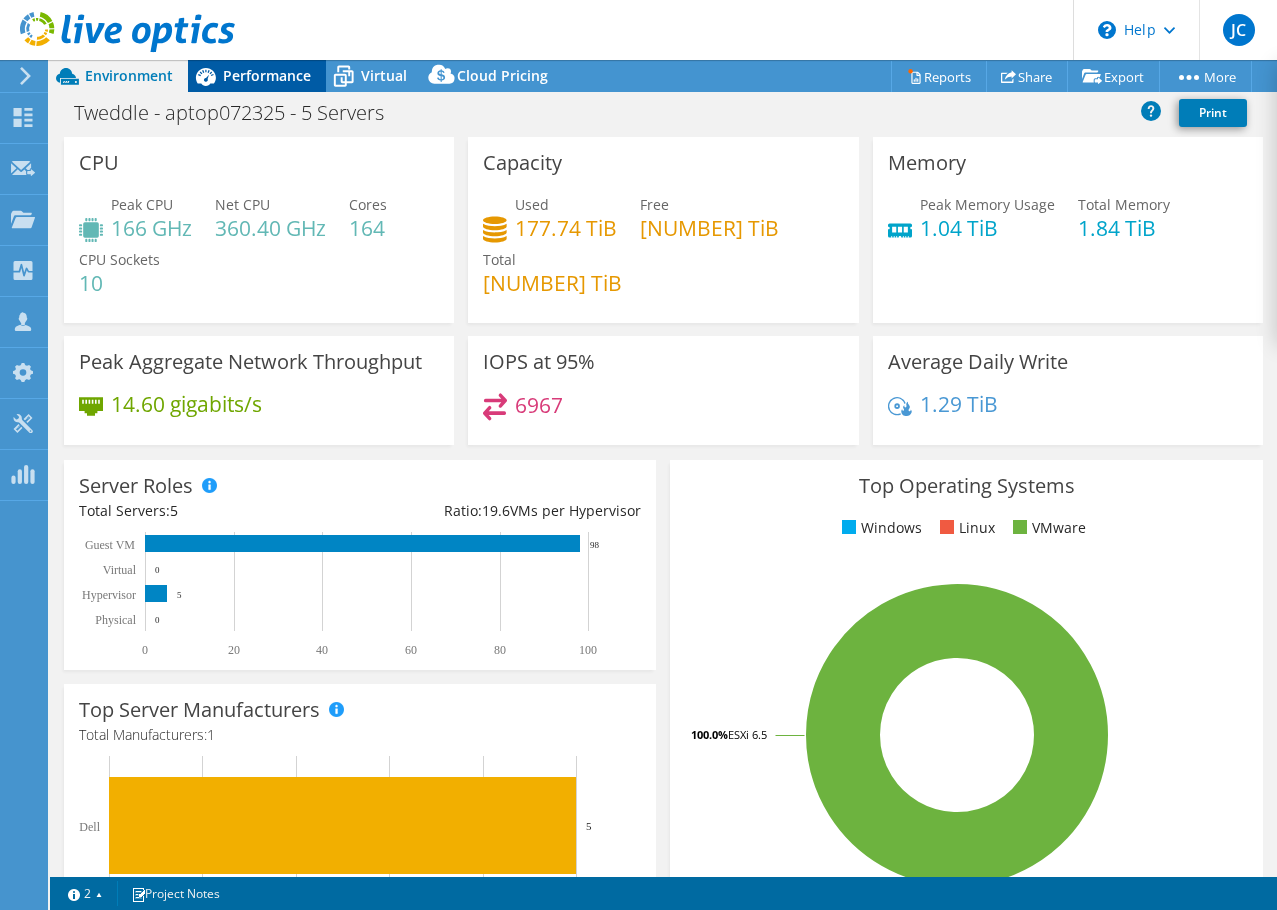 click on "Performance" at bounding box center (267, 75) 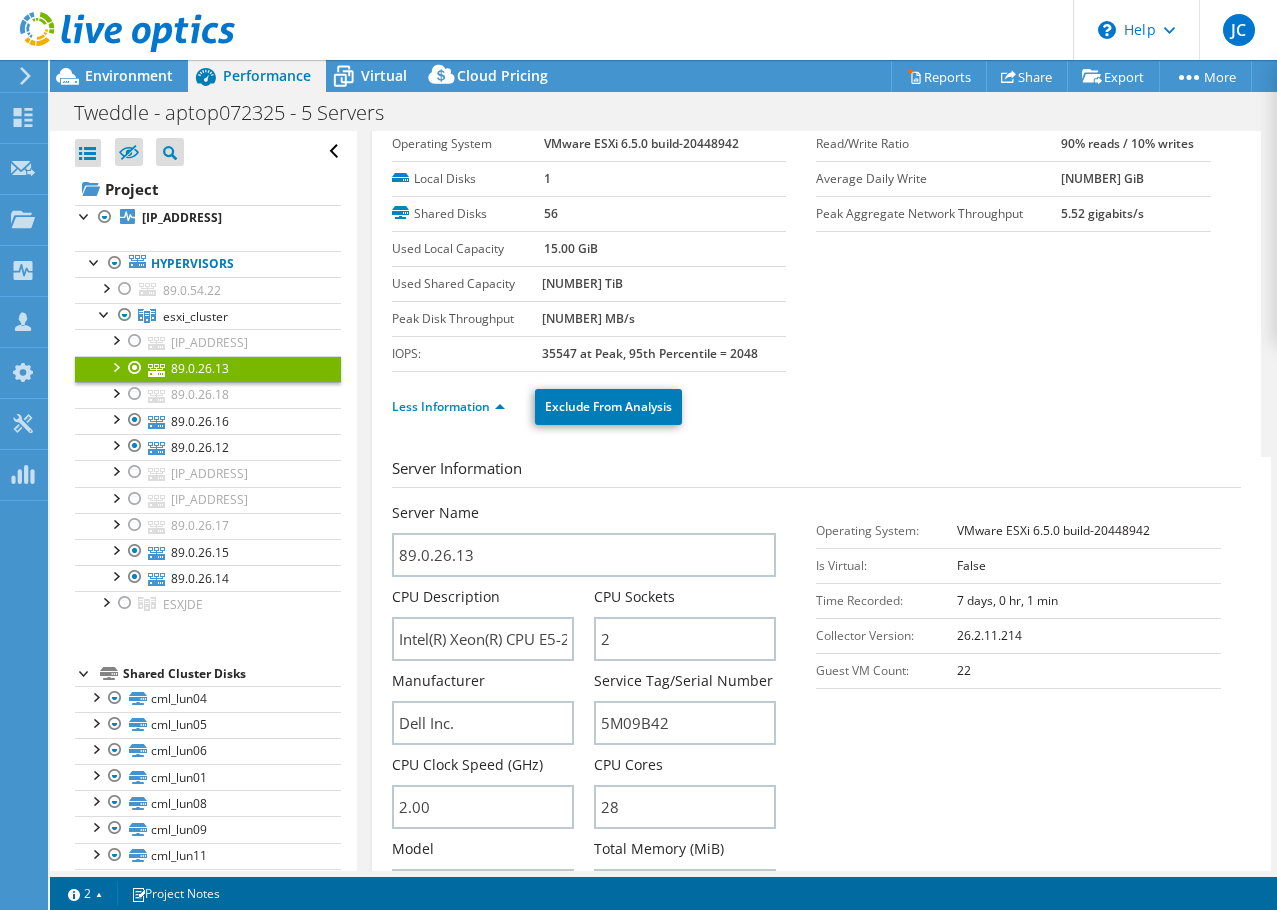 scroll, scrollTop: 0, scrollLeft: 0, axis: both 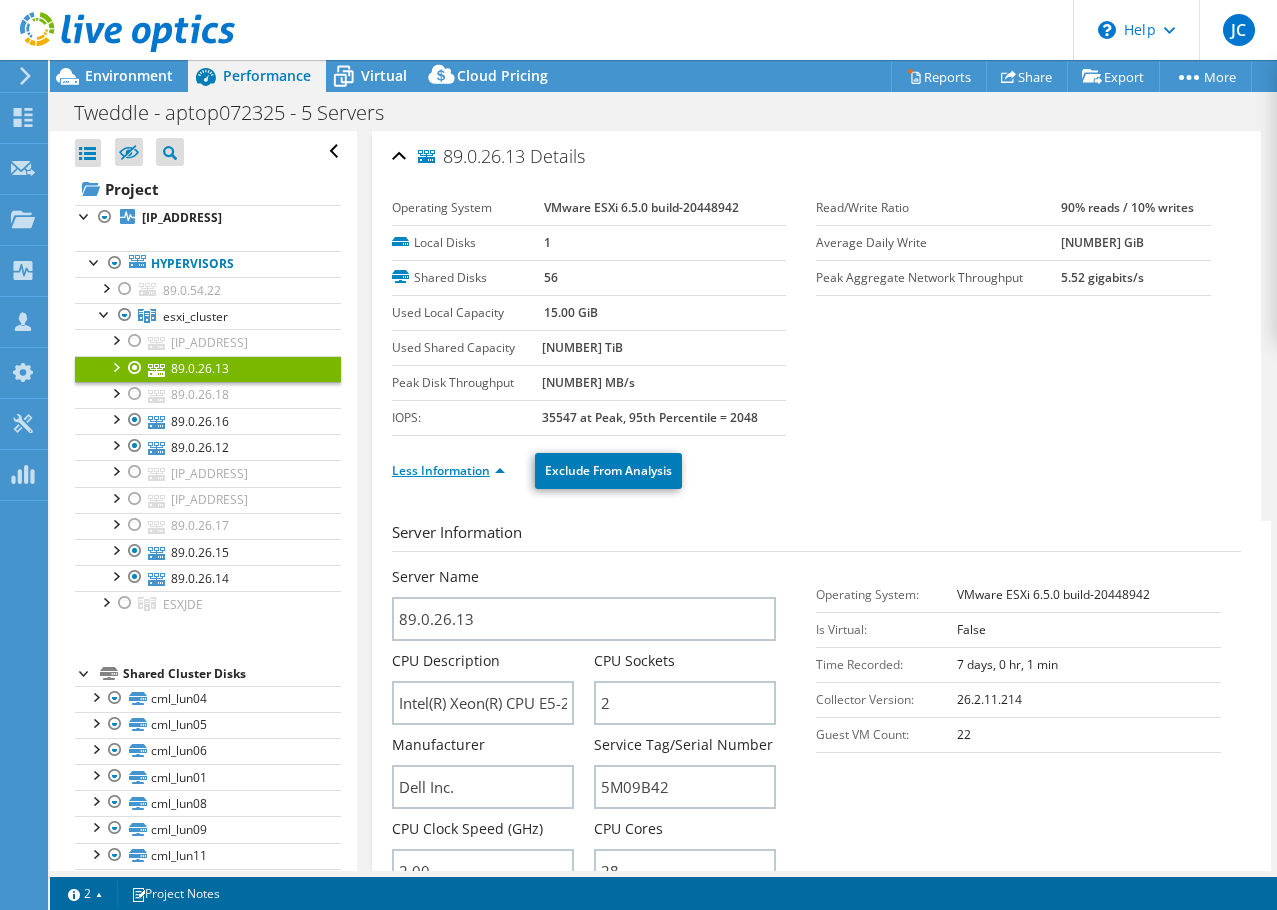 click on "Less Information" at bounding box center [448, 470] 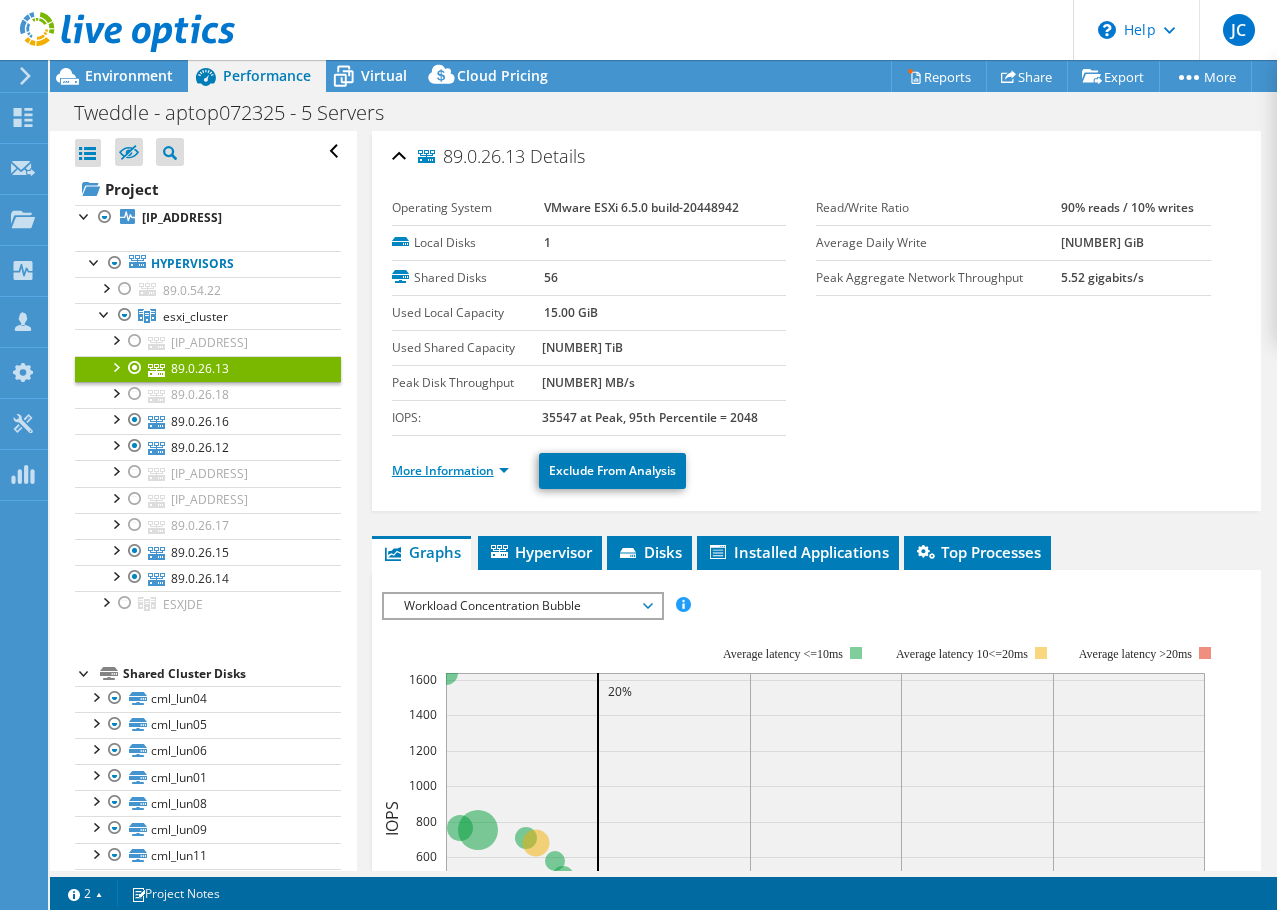 click on "More Information" at bounding box center (450, 470) 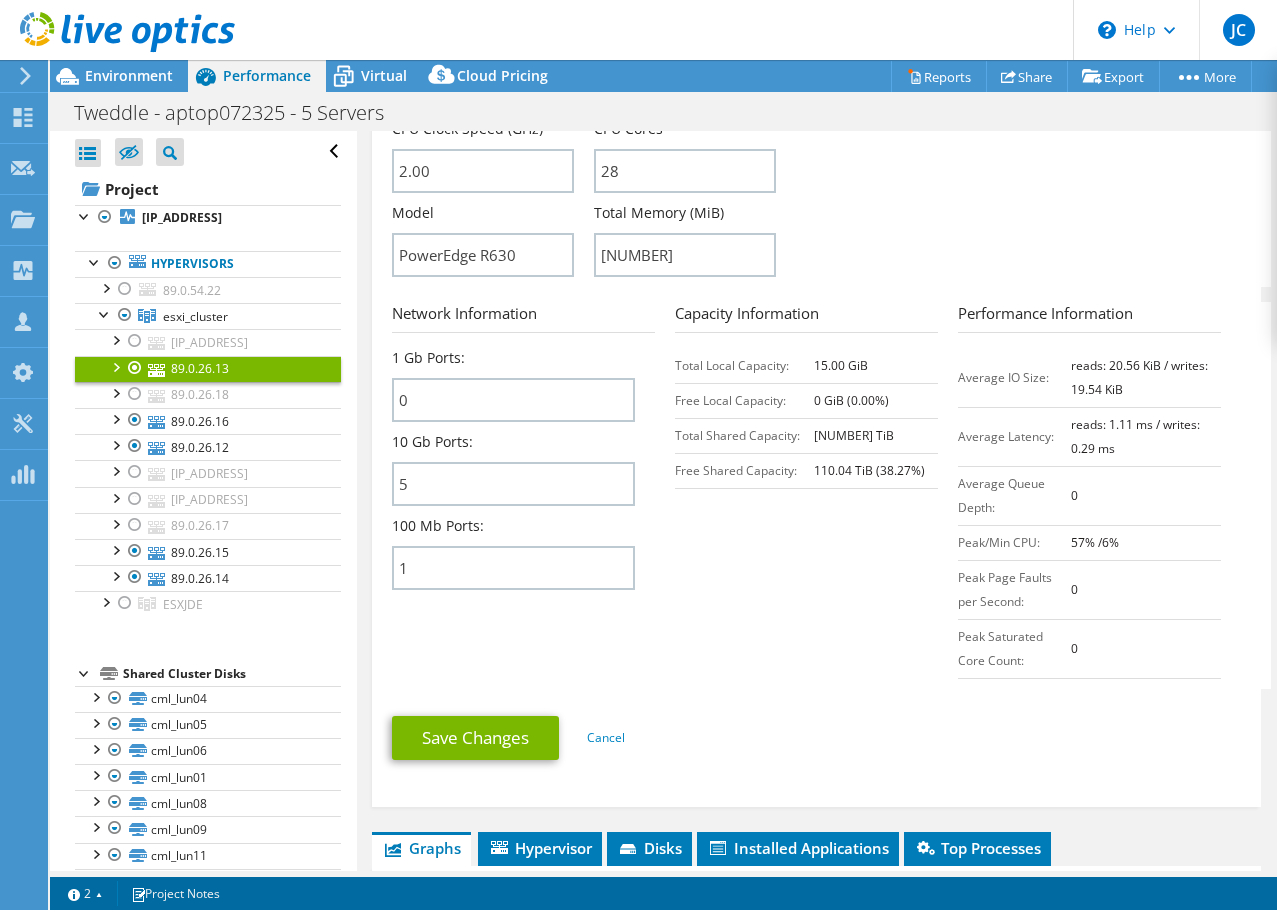 scroll, scrollTop: 600, scrollLeft: 0, axis: vertical 